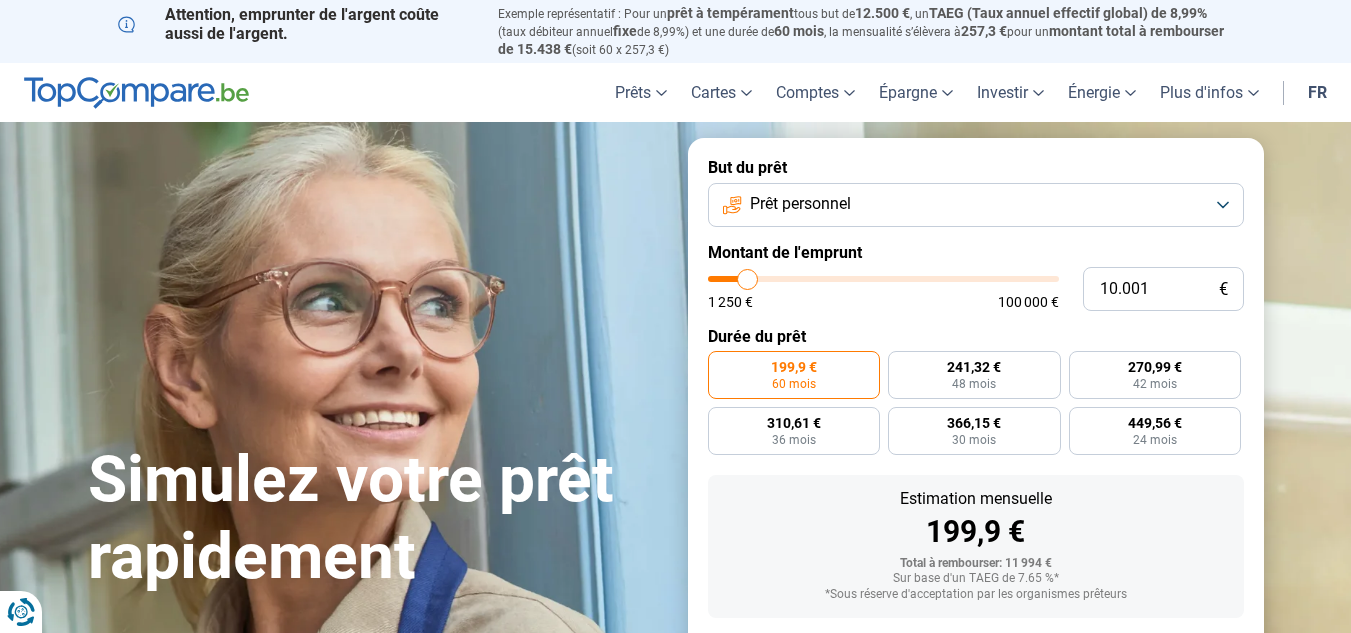 scroll, scrollTop: 0, scrollLeft: 0, axis: both 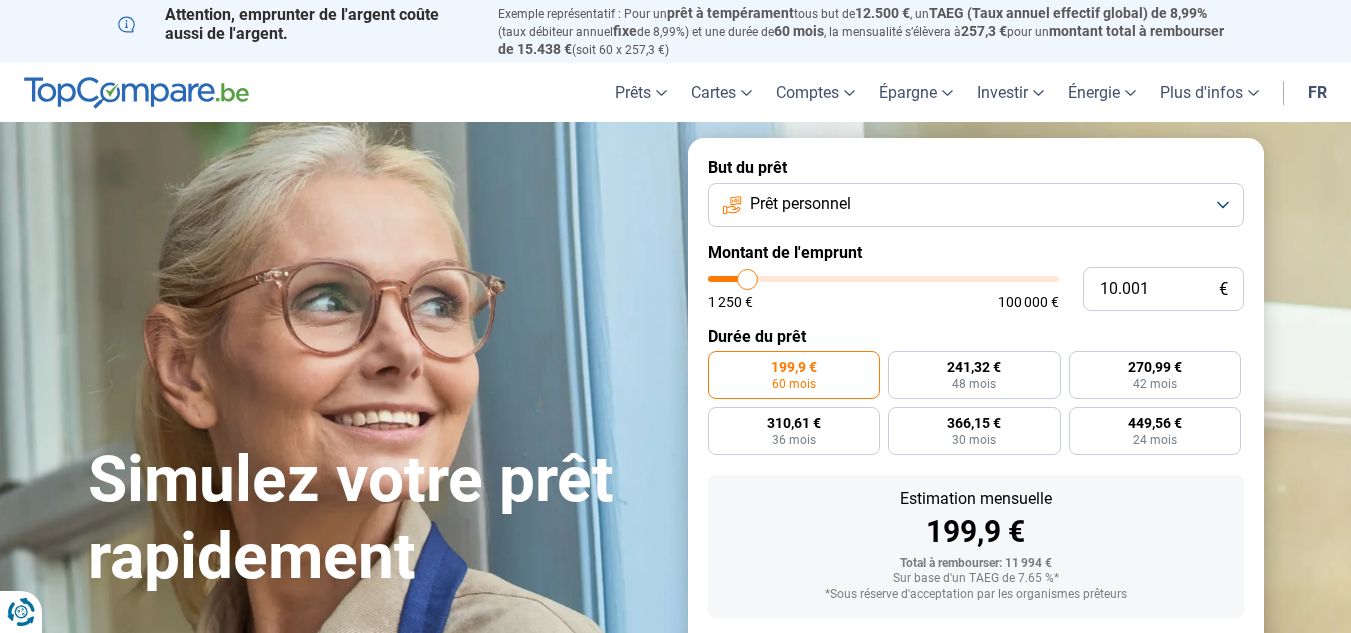 type on "9.500" 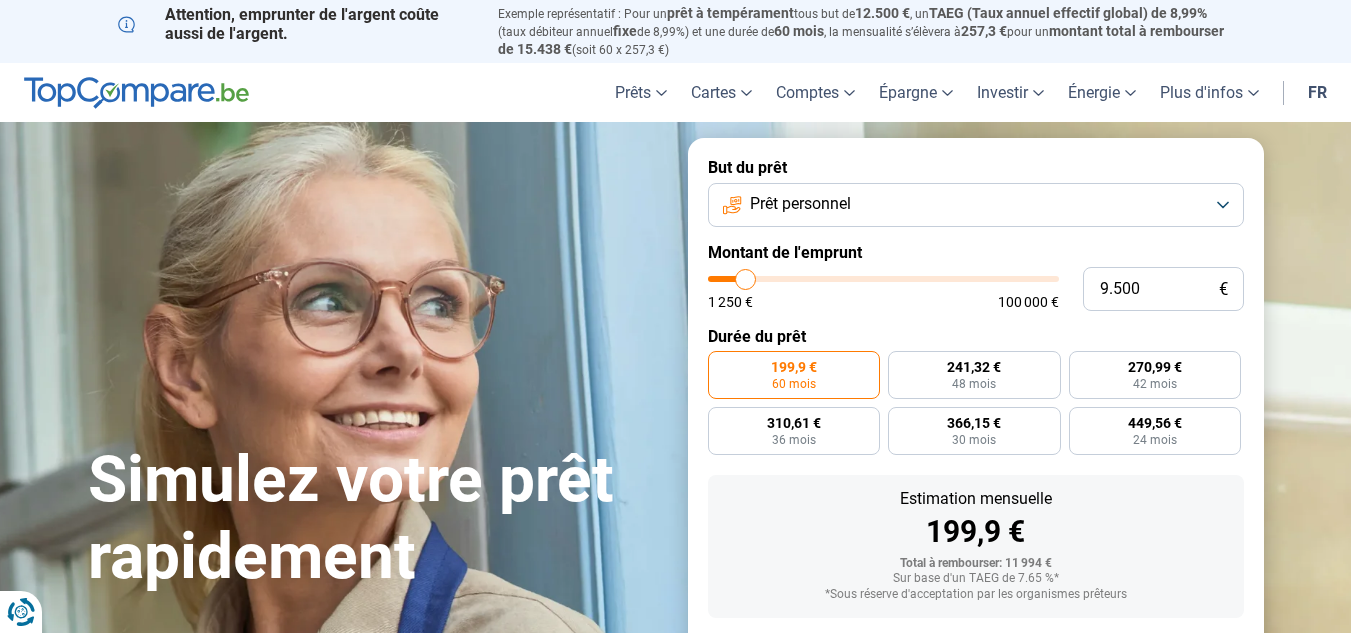 type on "10.250" 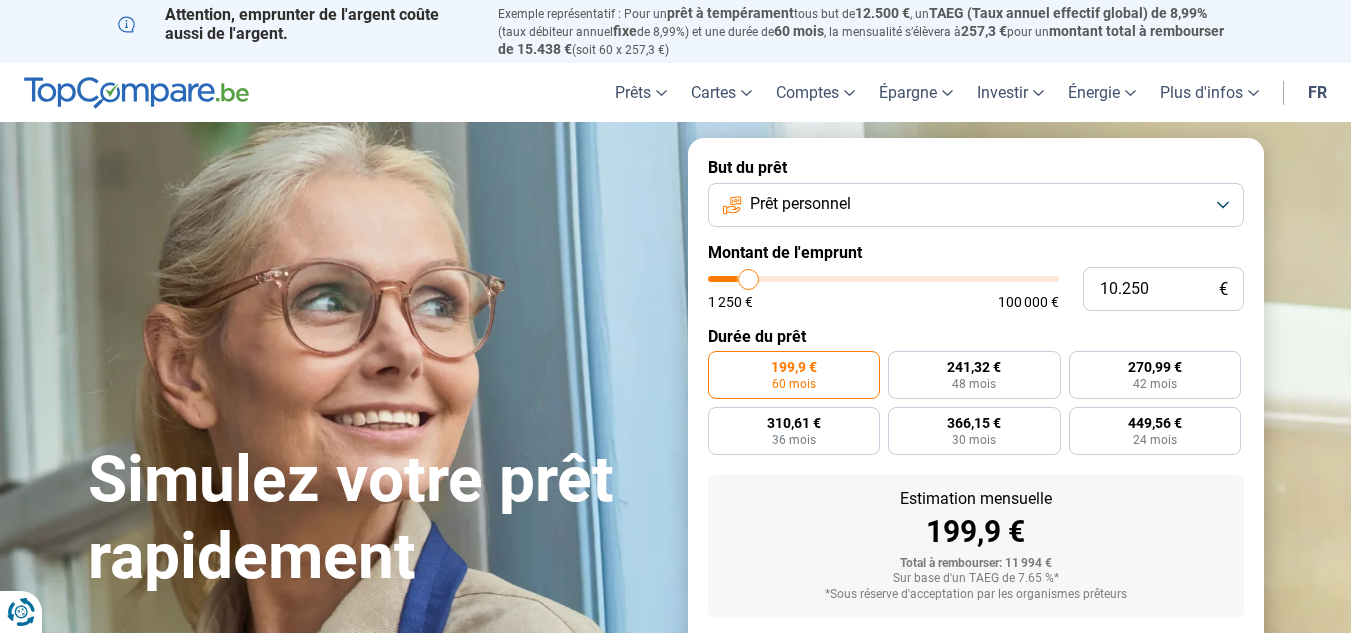 type on "11.000" 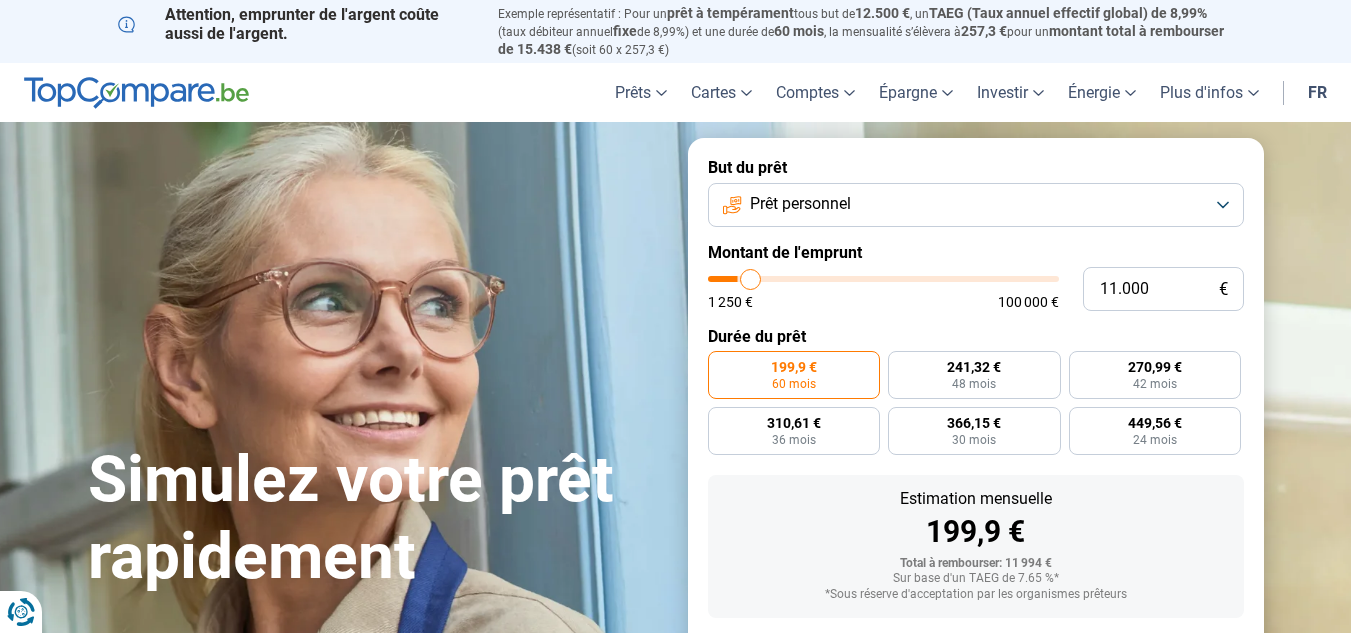 type on "11.250" 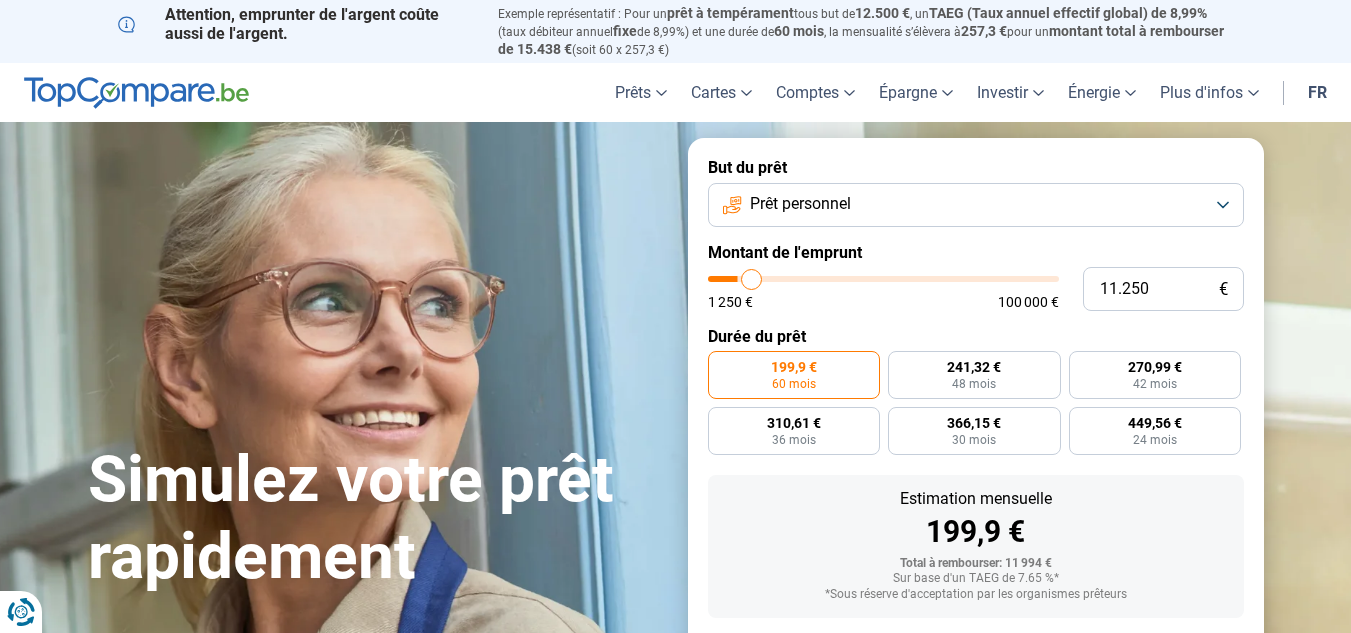 type on "11.500" 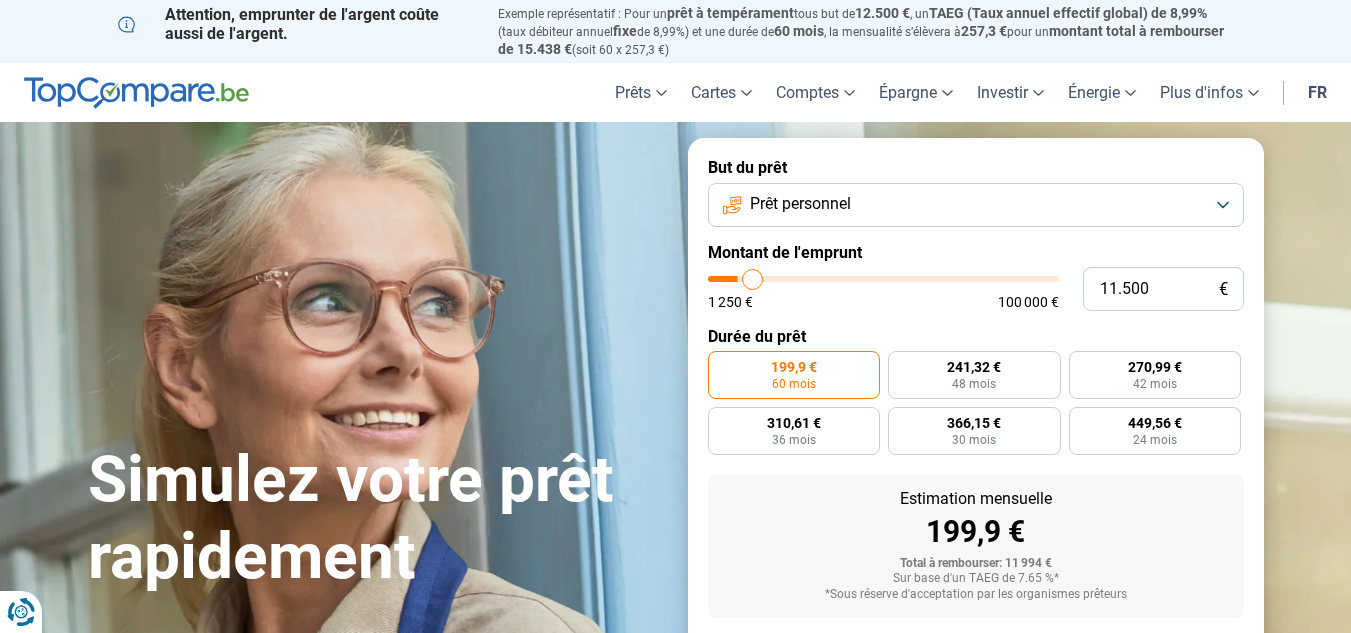 type on "11.750" 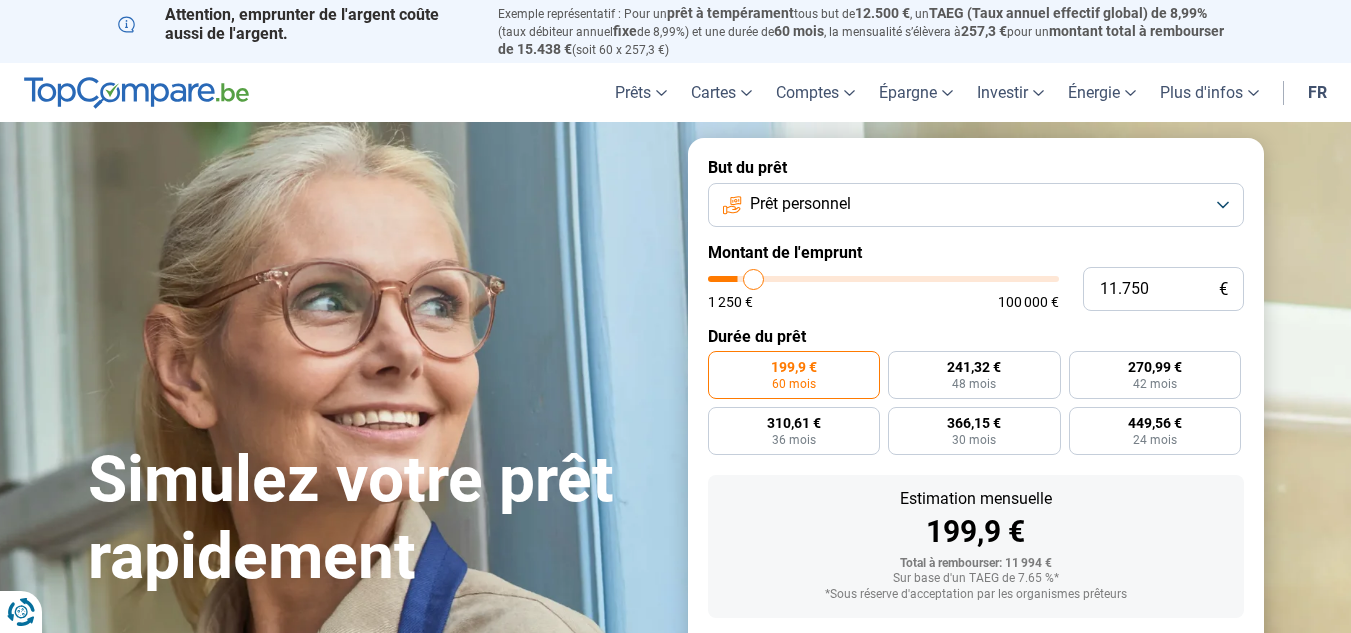 type on "12.500" 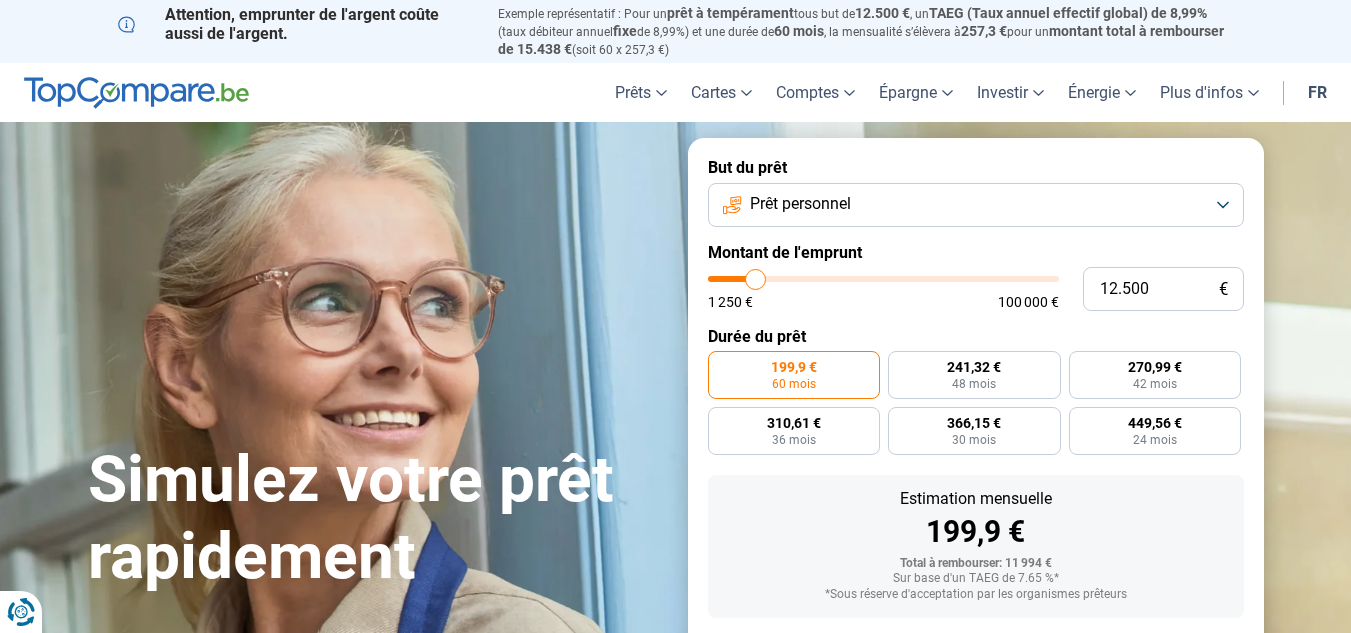 type on "13.500" 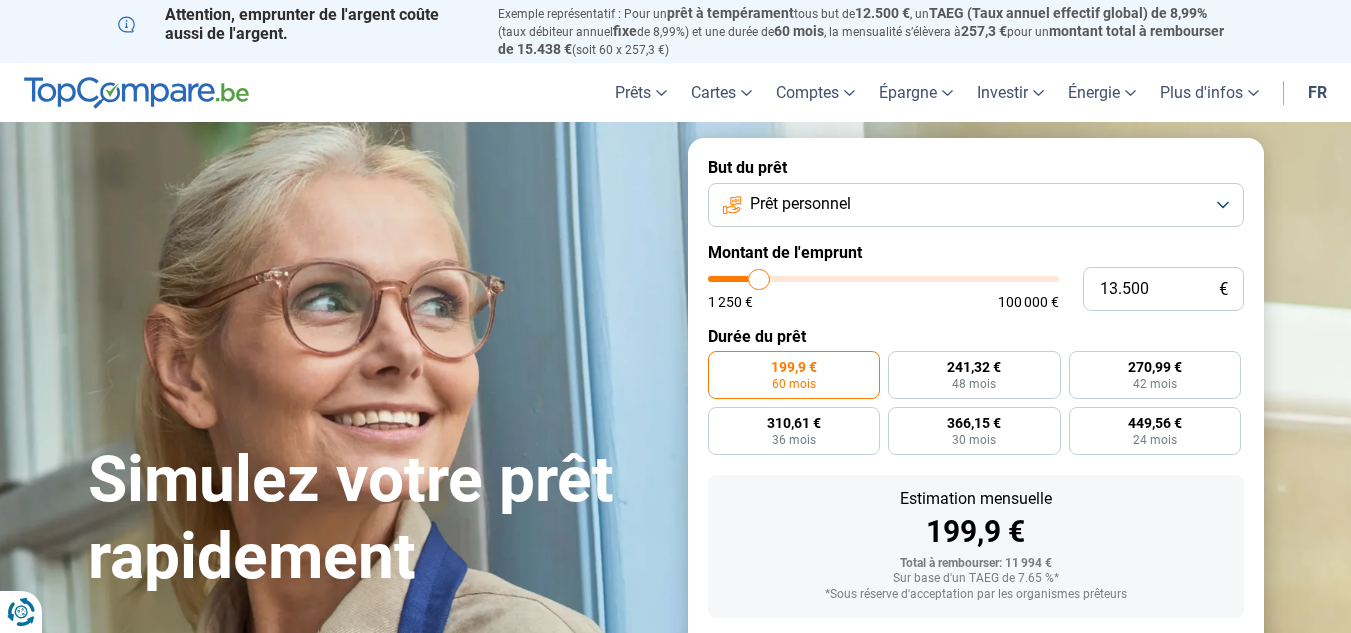 type on "14.000" 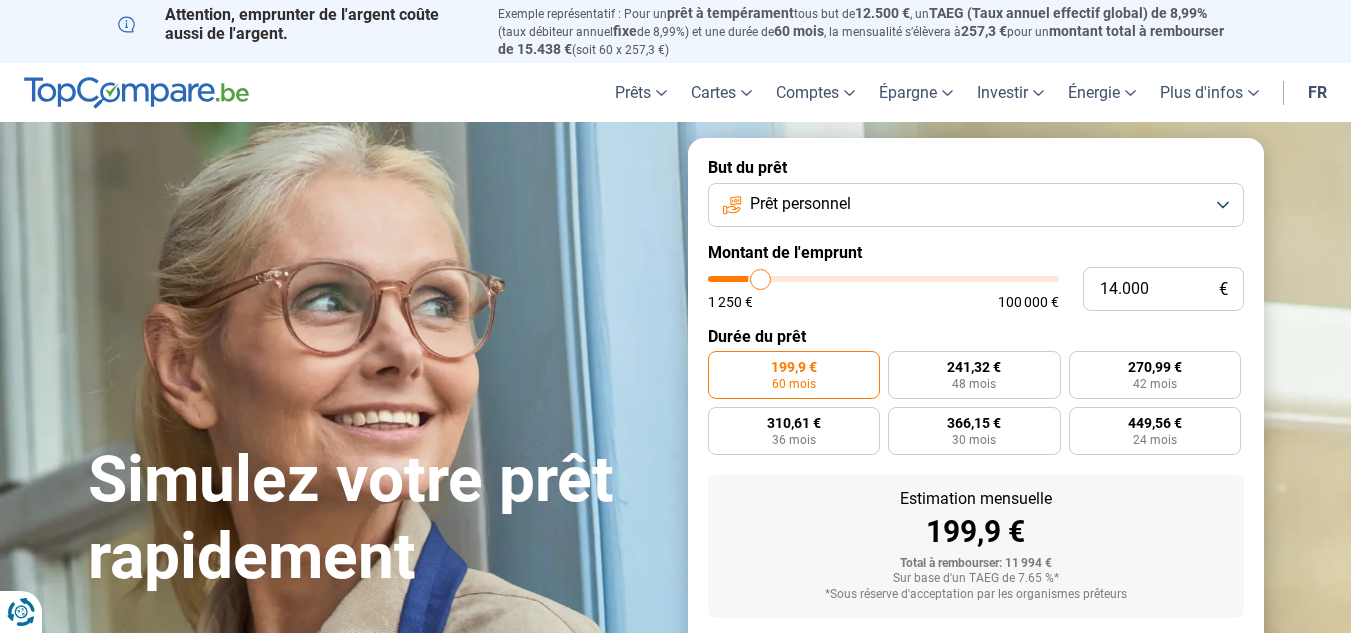 type on "14.250" 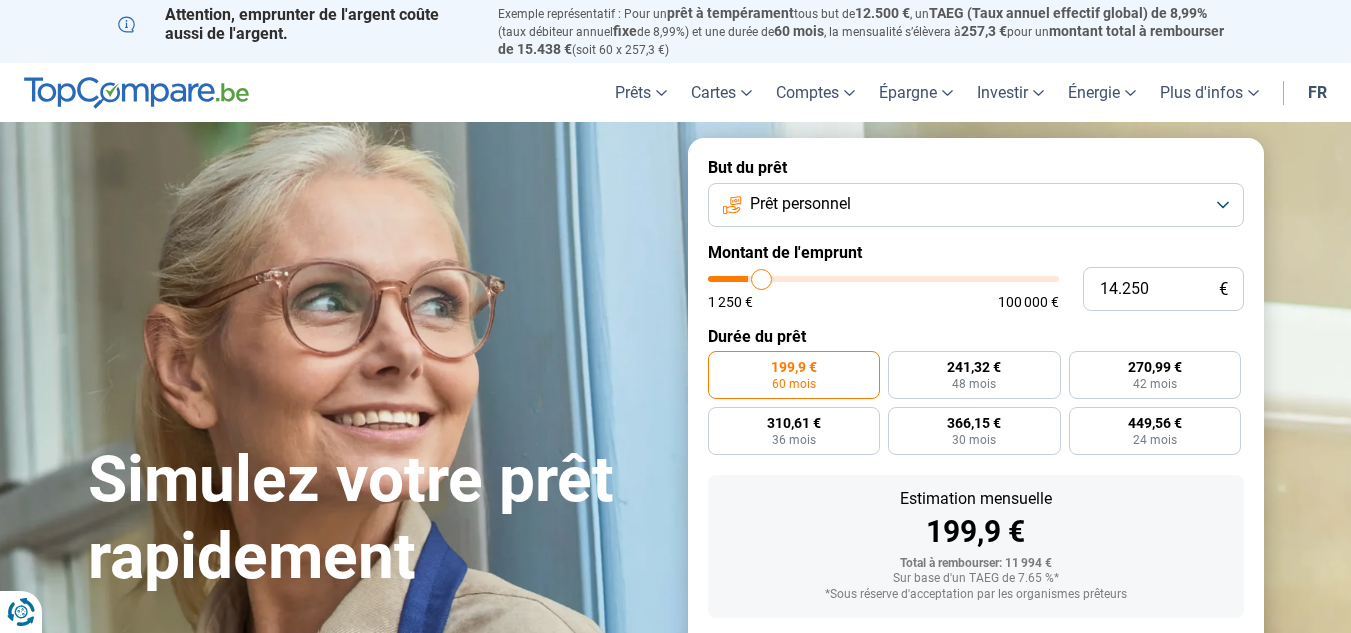 type on "14.750" 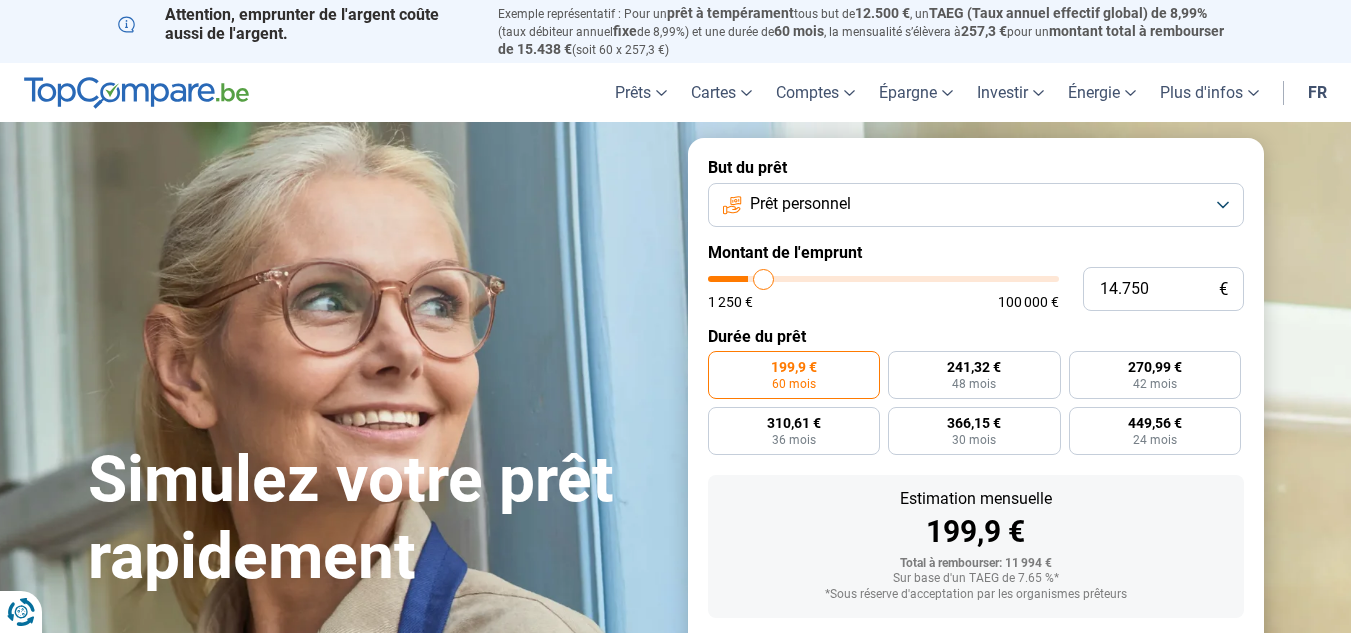 type on "15.000" 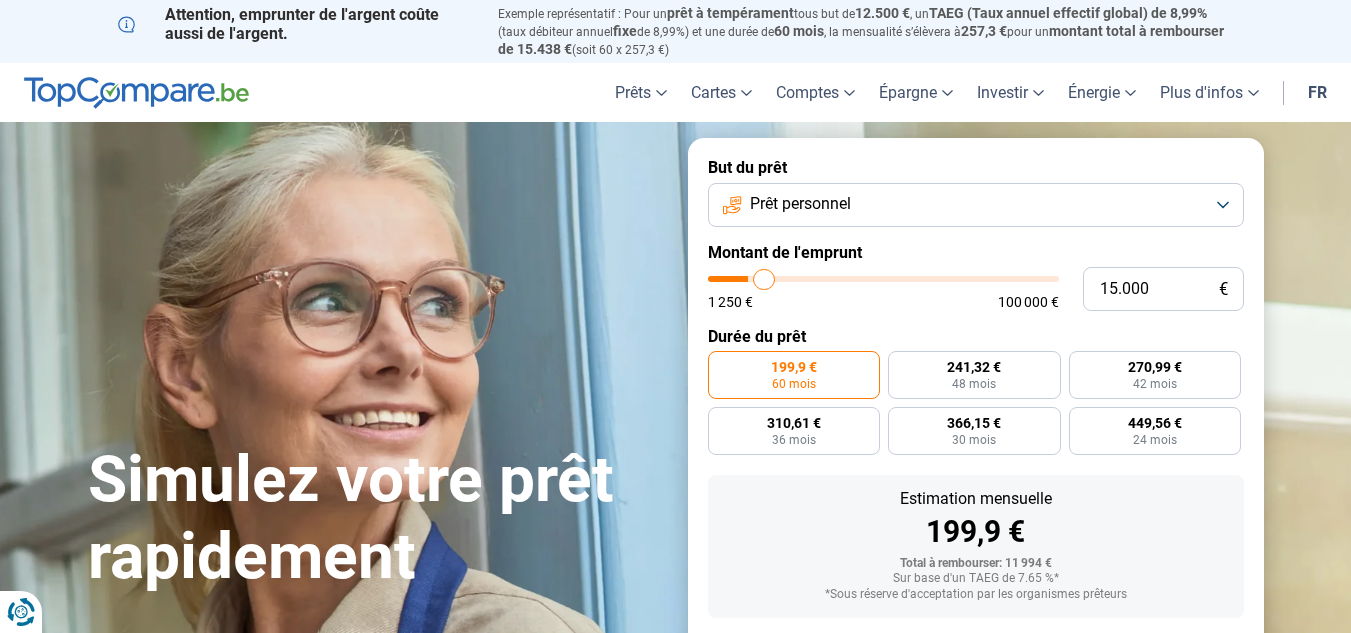 type on "16.250" 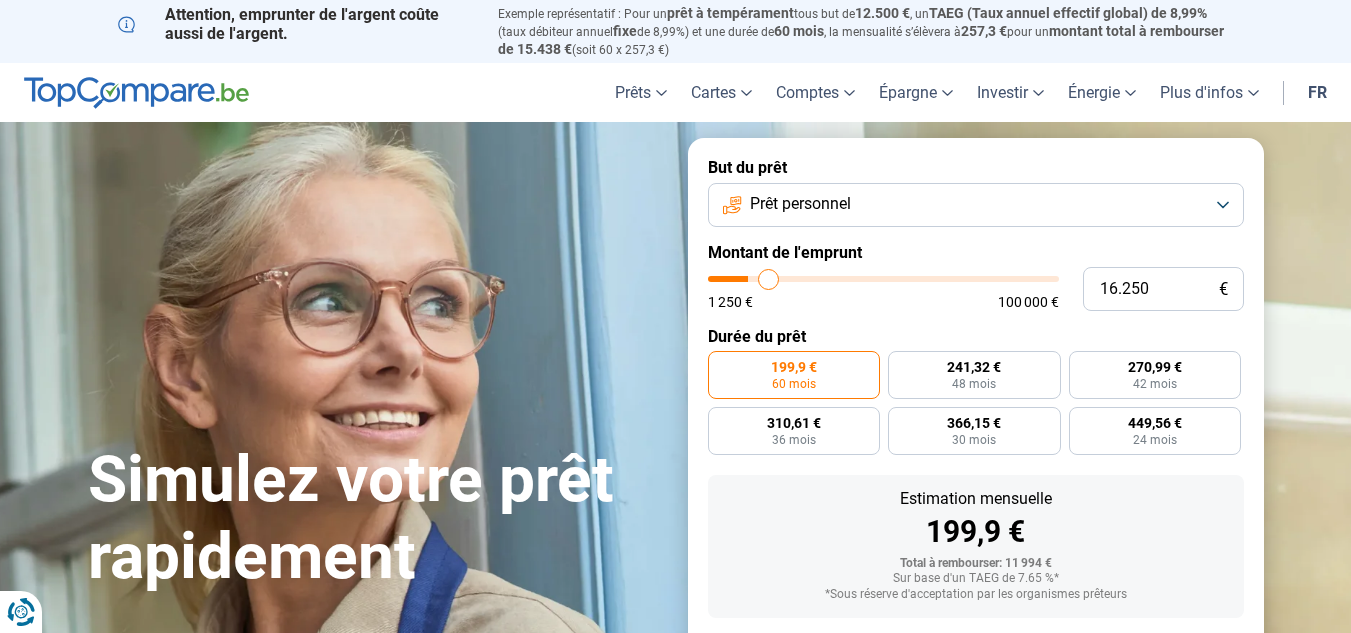 type on "17.500" 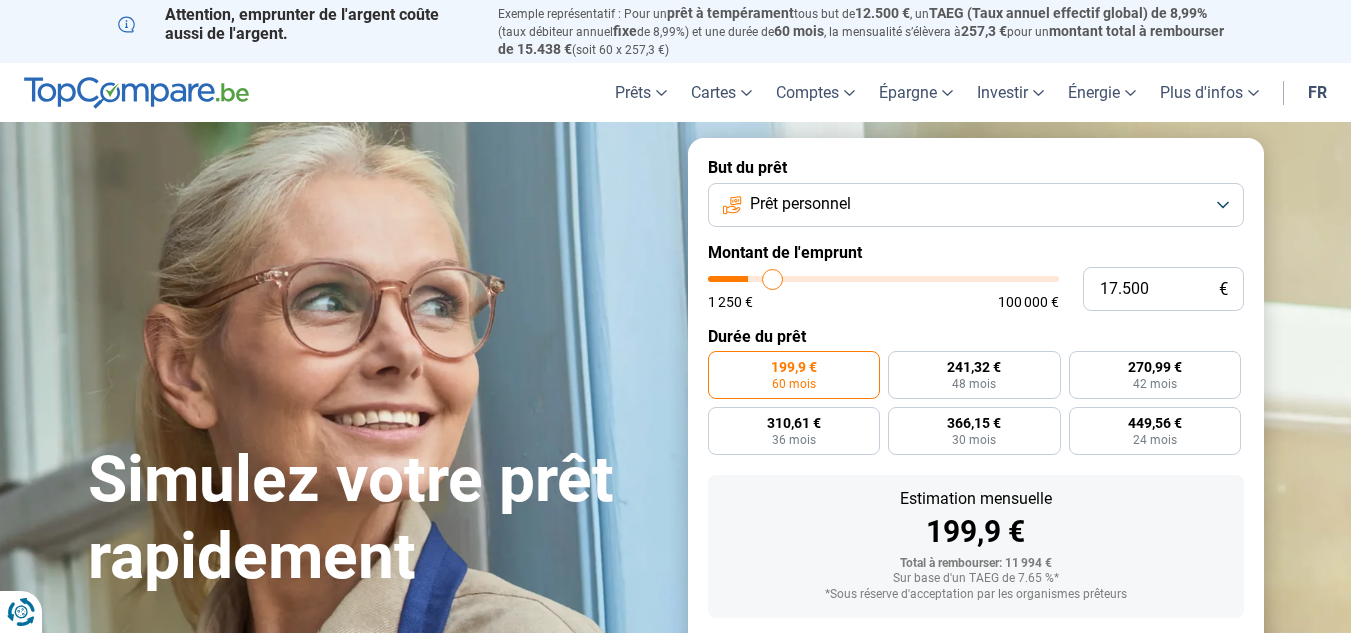 type on "18.500" 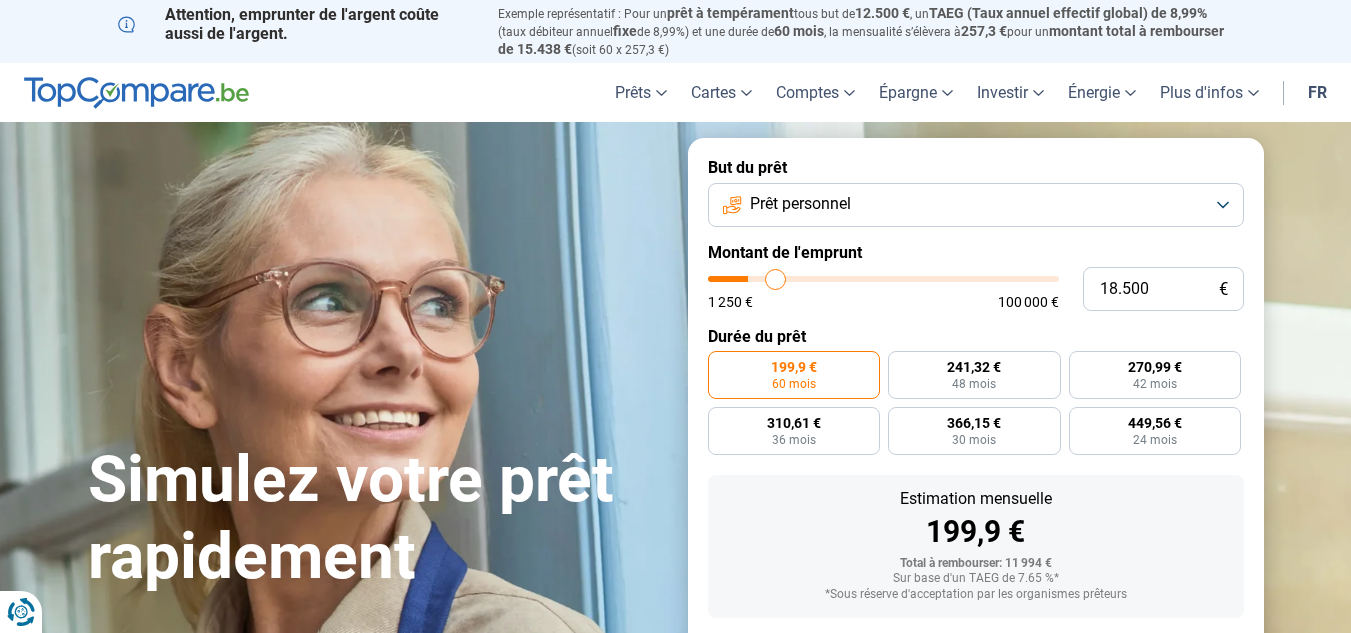type on "18.750" 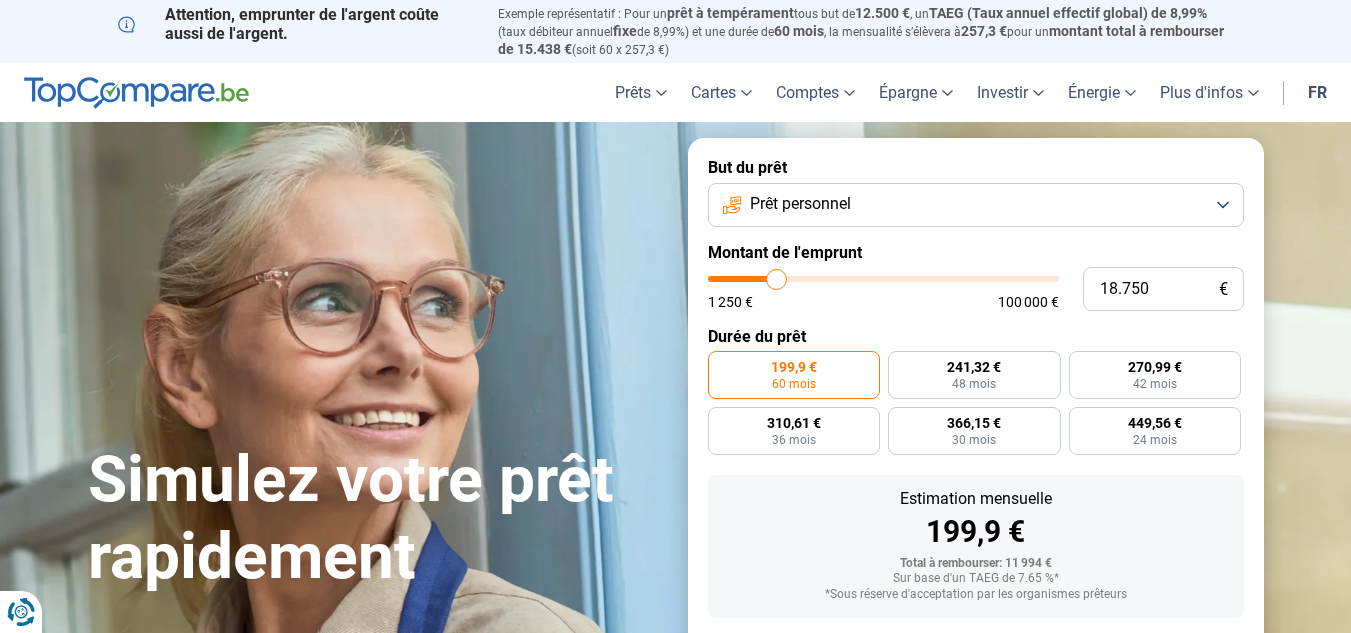 type on "19.000" 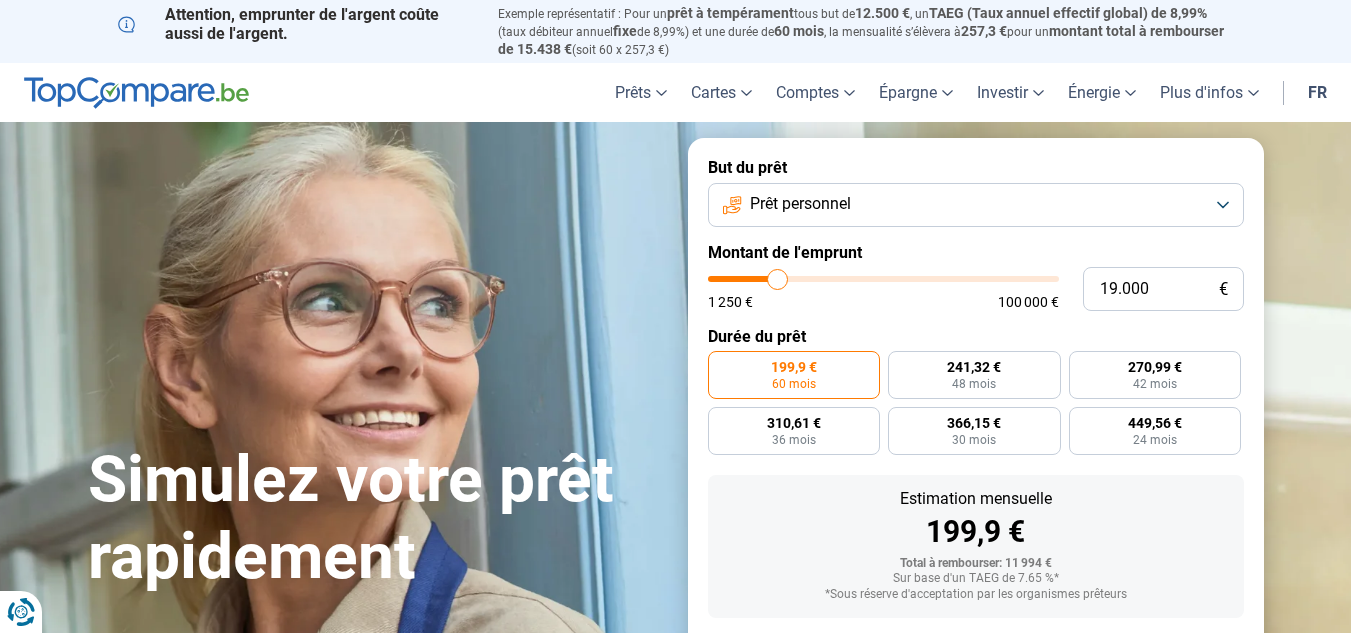 type on "19.750" 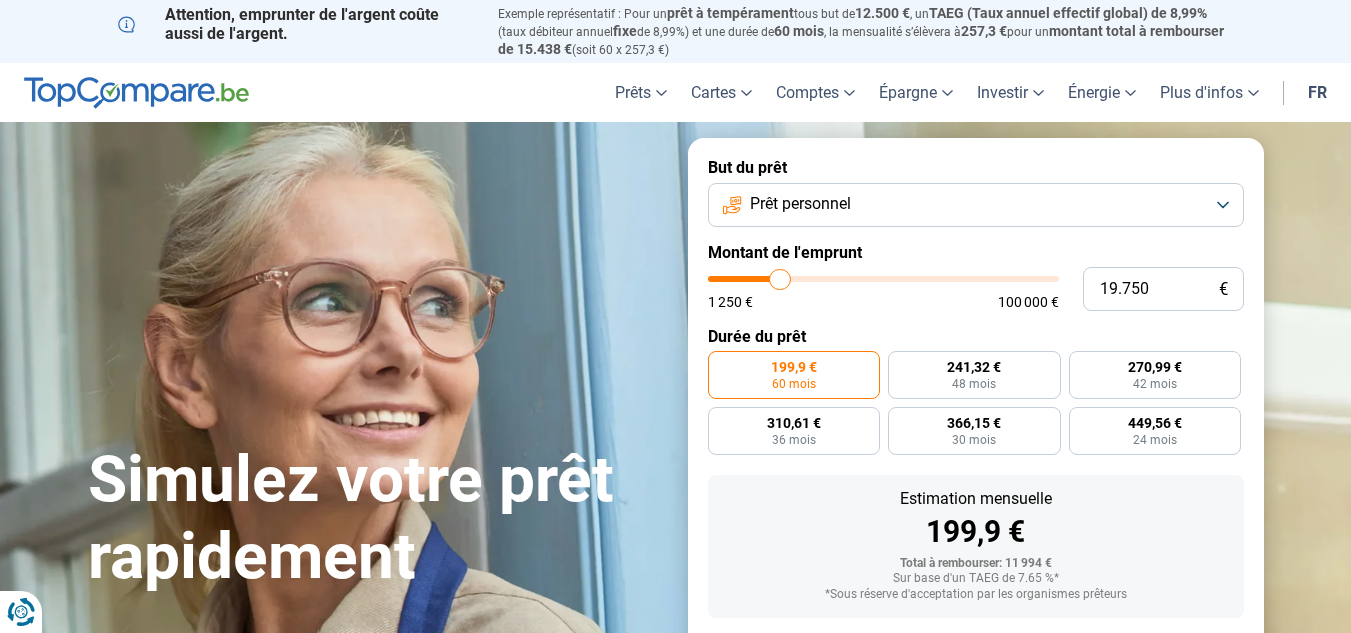 type on "20.000" 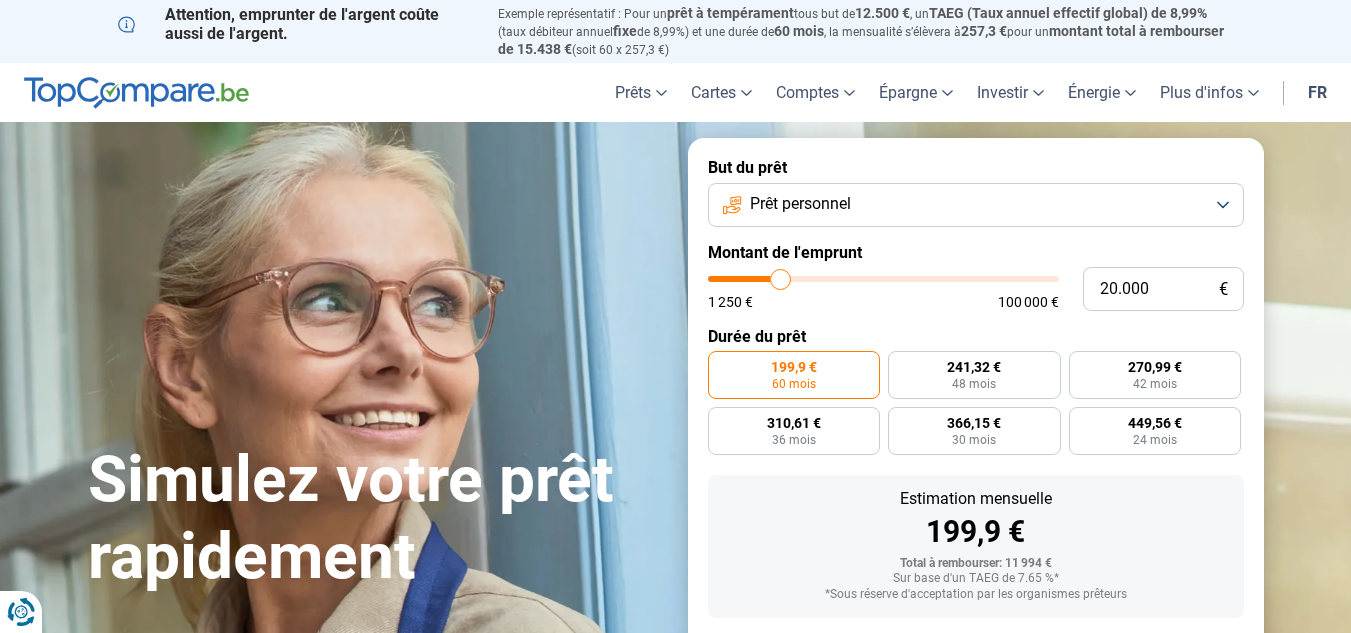 type on "20.500" 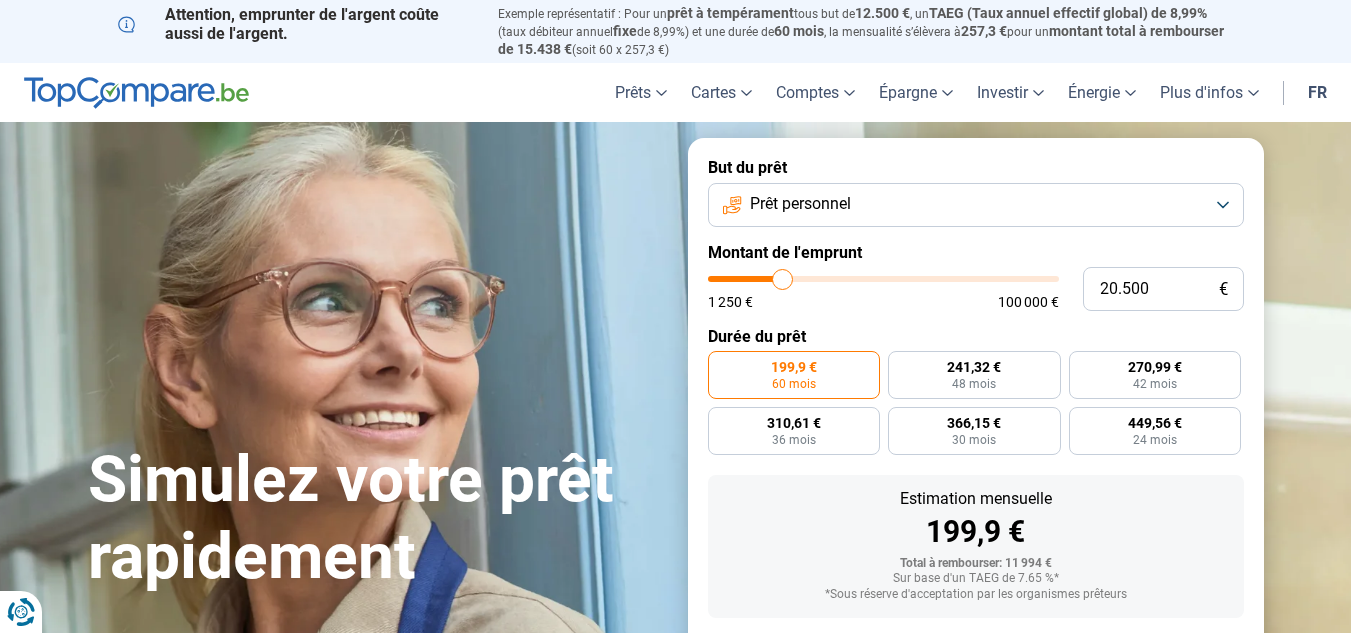 type on "22.250" 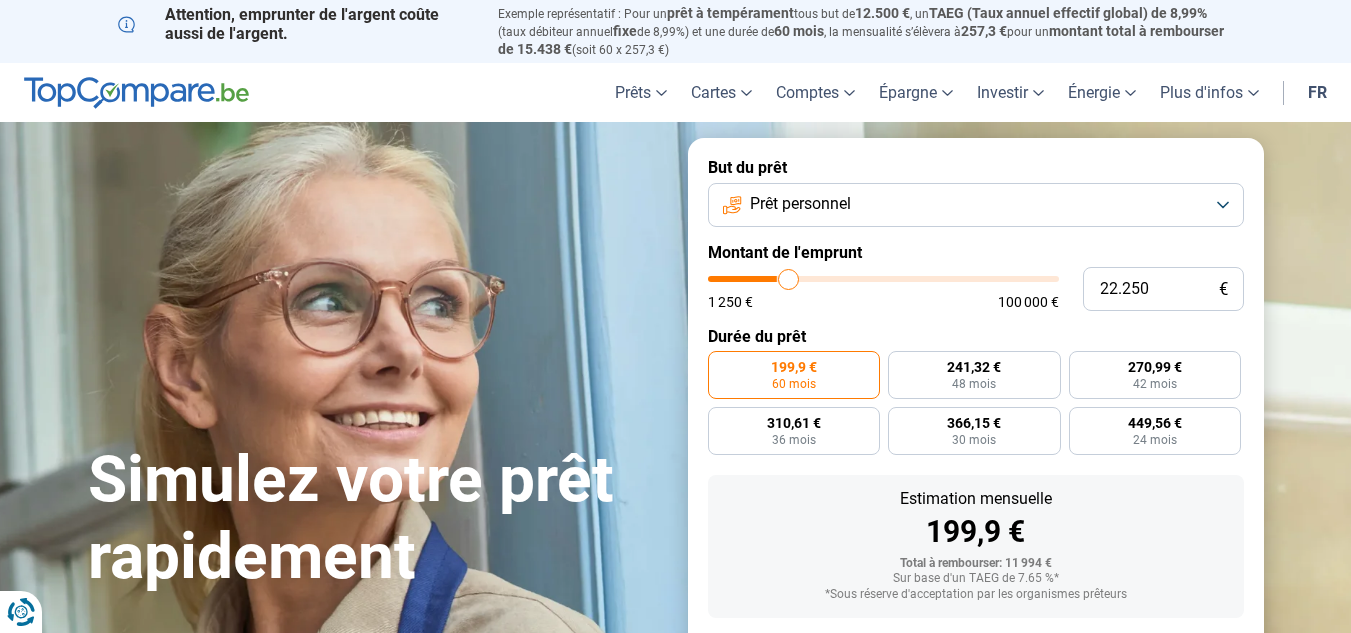 type on "23.000" 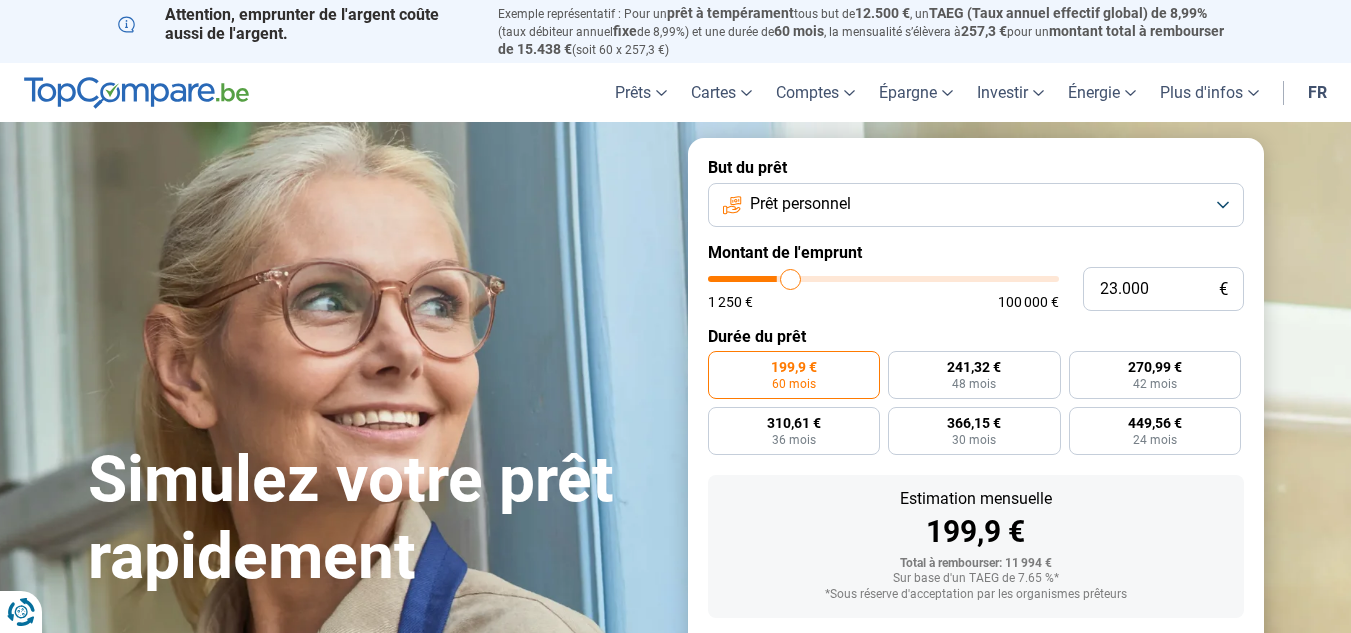 type on "23.250" 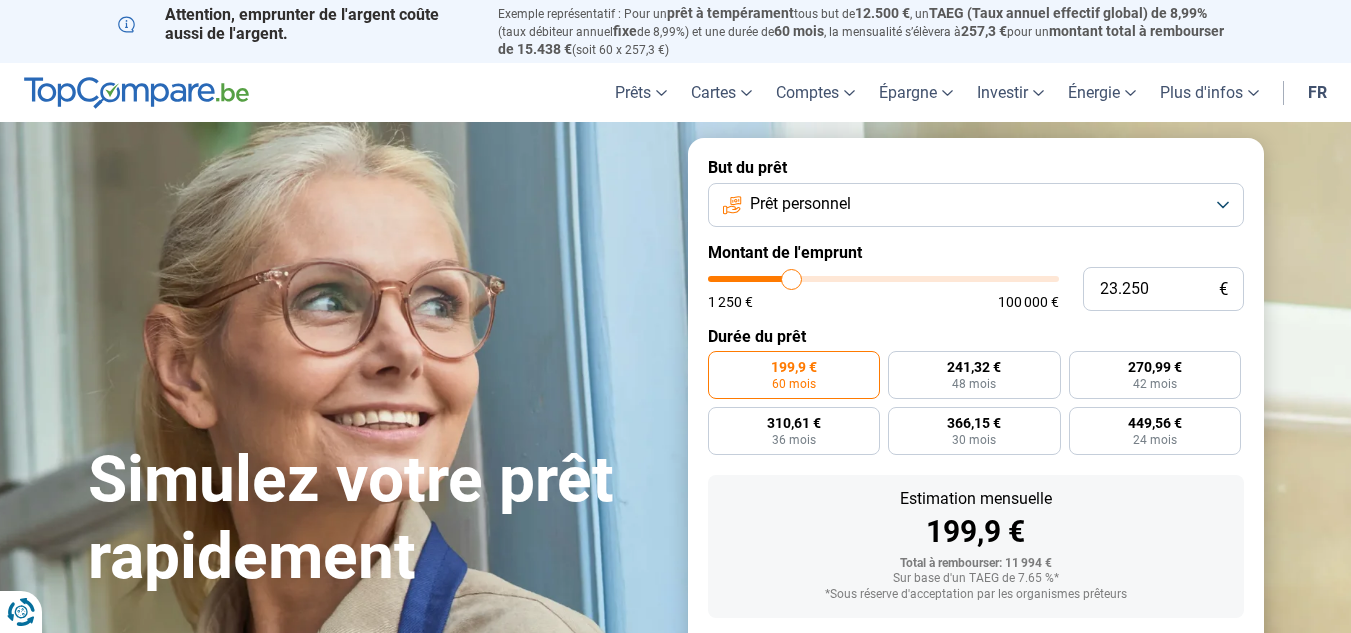 type on "23.500" 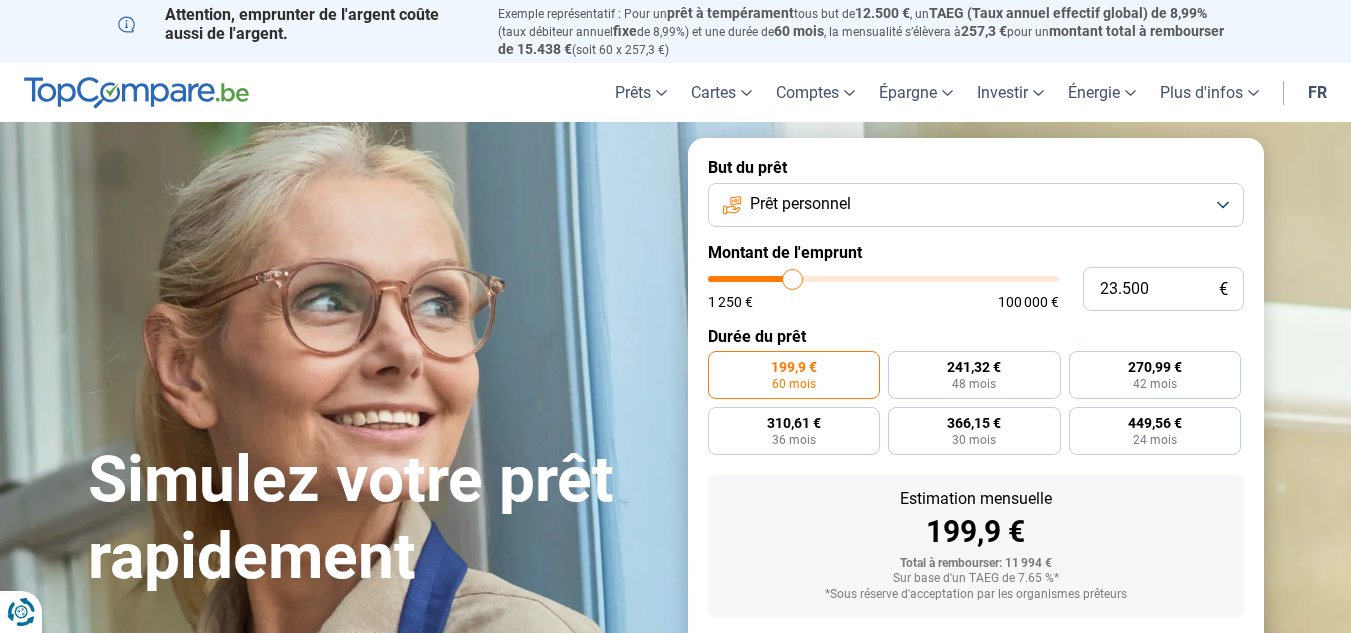 type on "23.750" 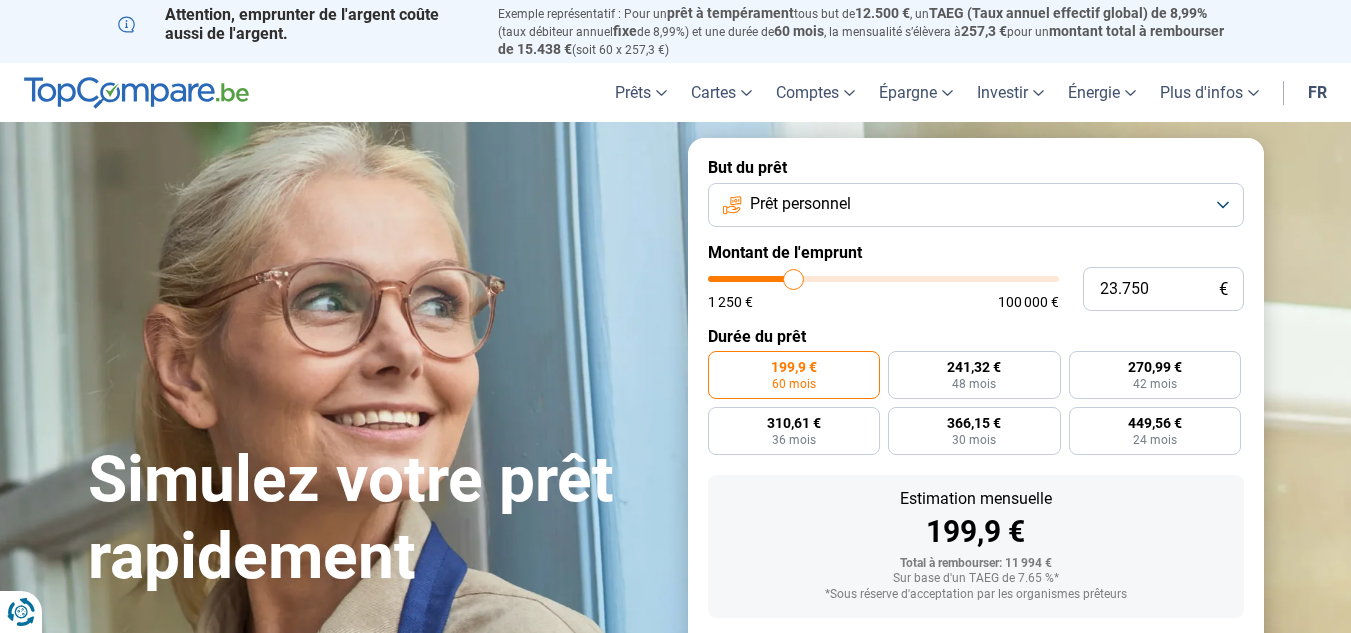 type on "23.250" 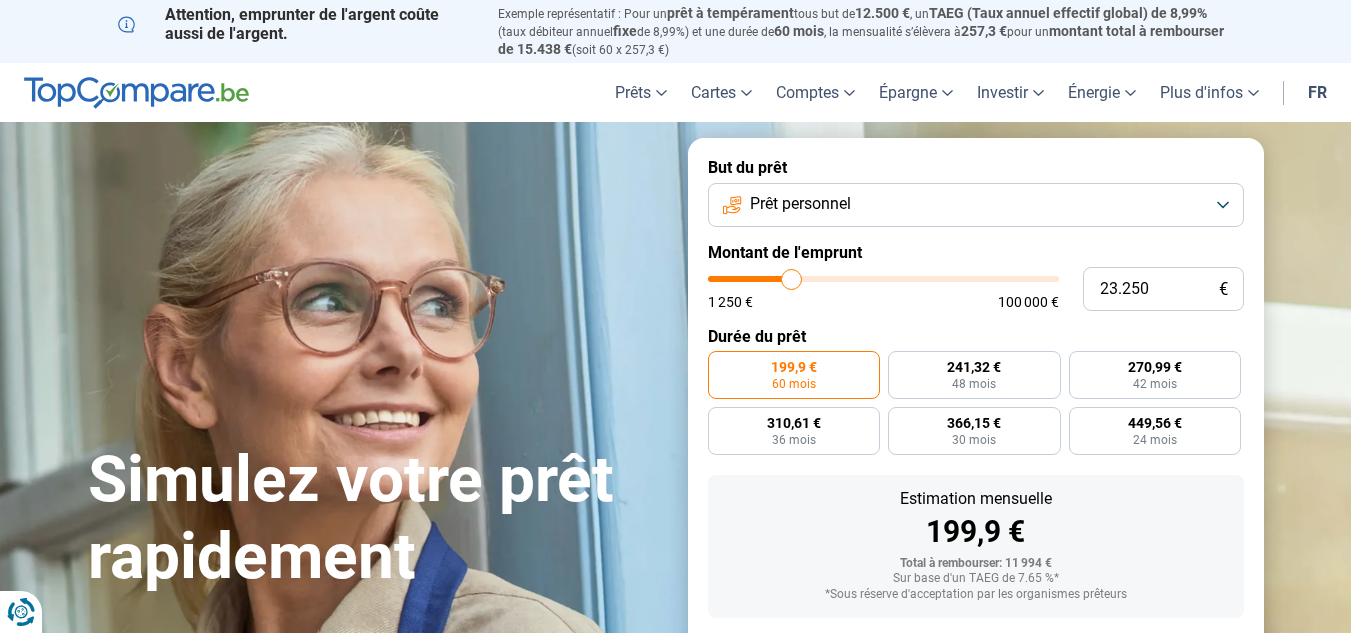 type on "20.500" 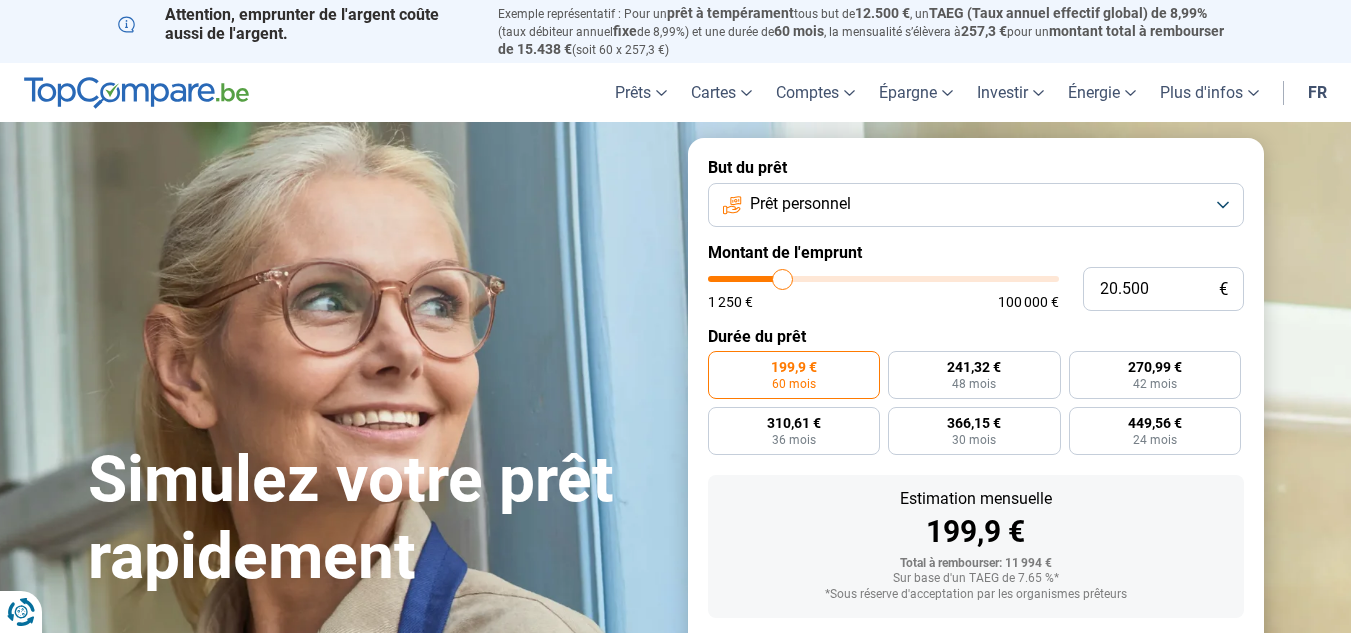 type on "17.750" 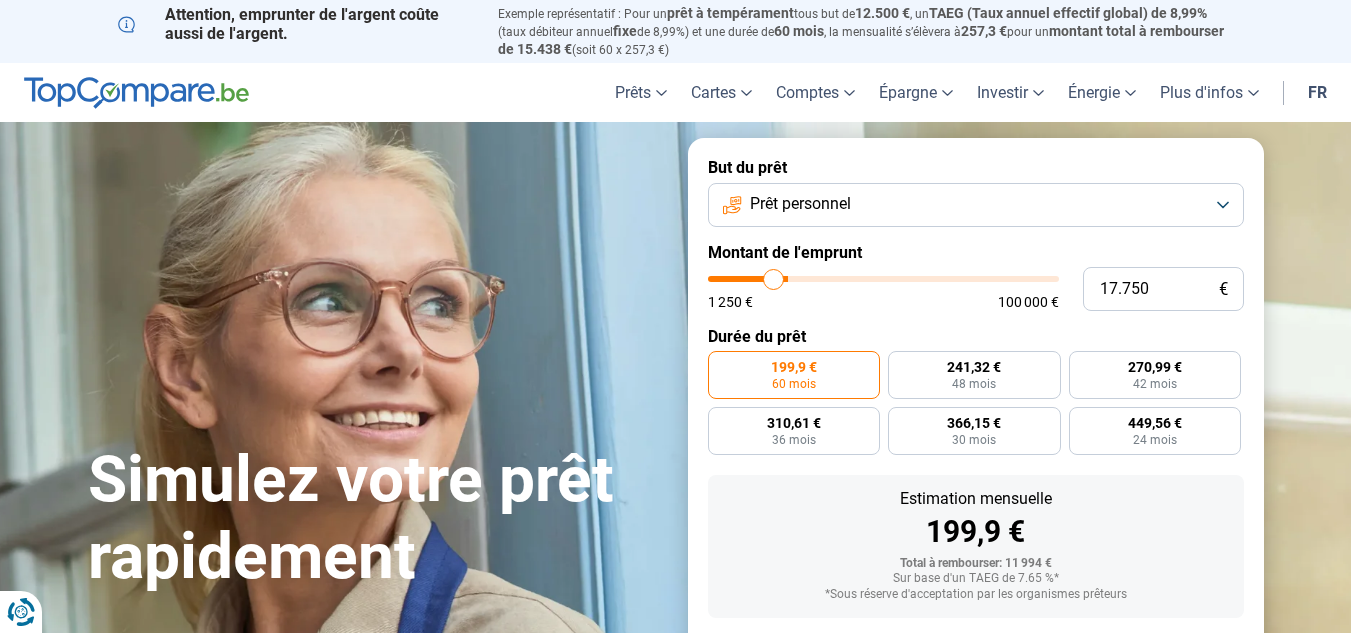 type on "14.750" 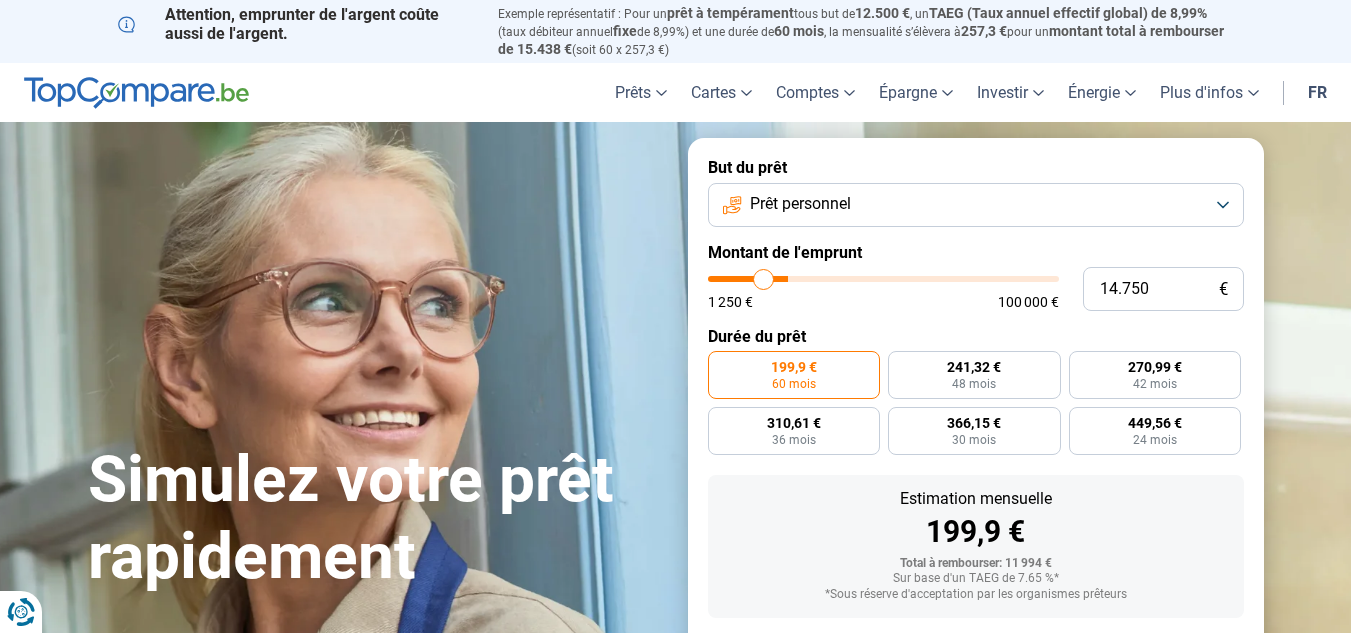 type on "11.250" 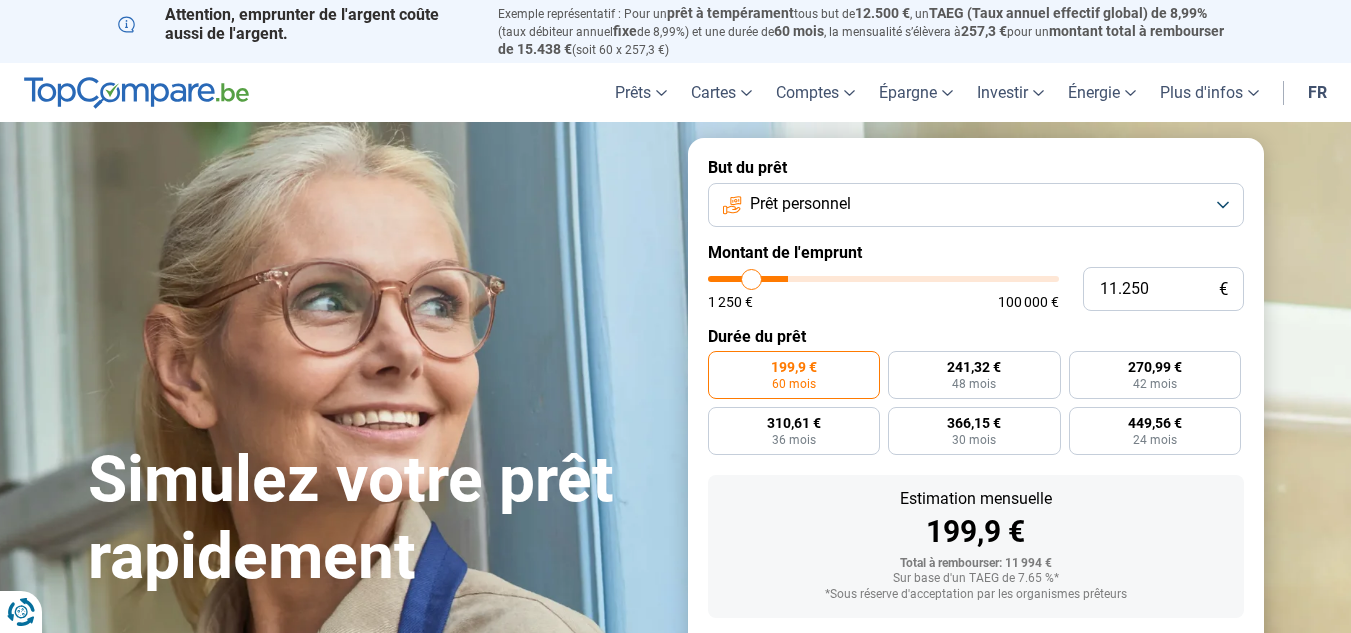 type on "8.500" 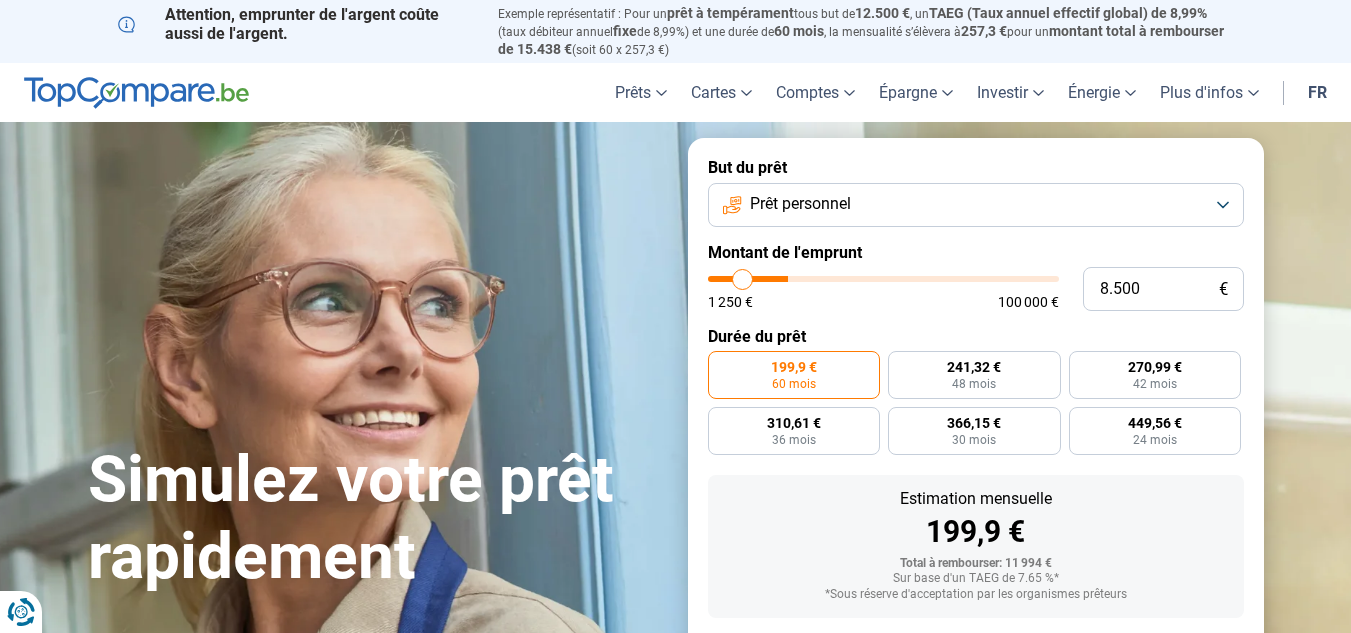 type on "5.500" 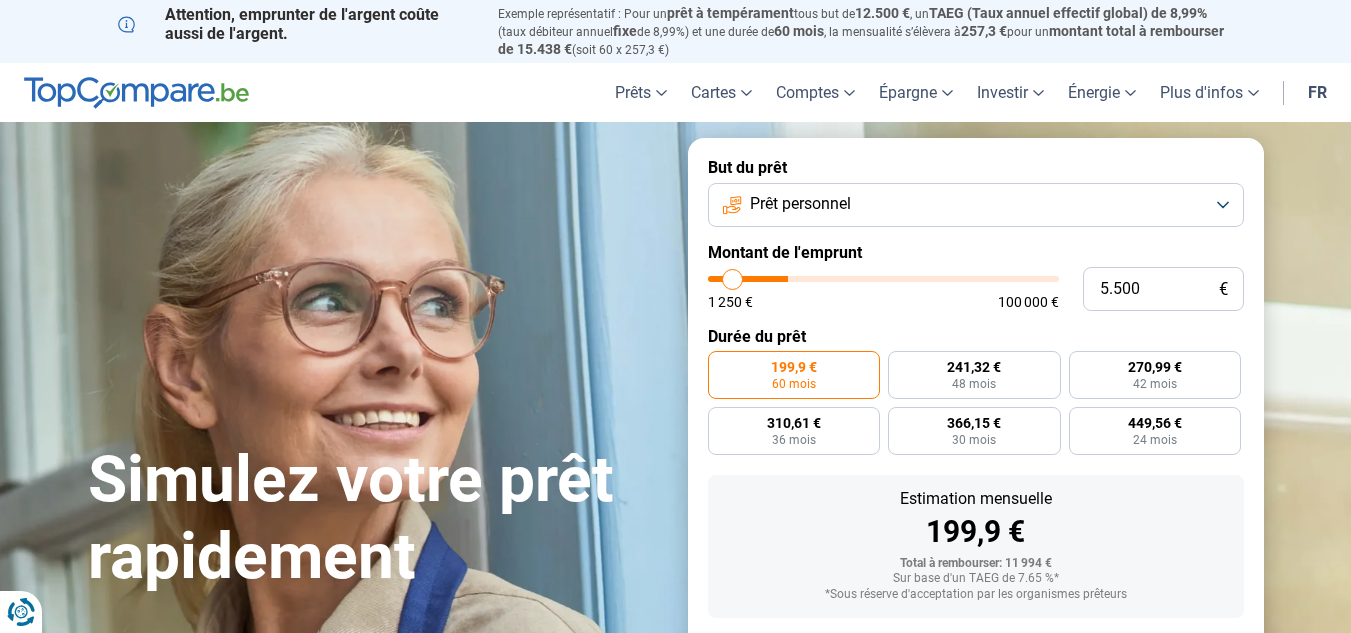 type on "3.000" 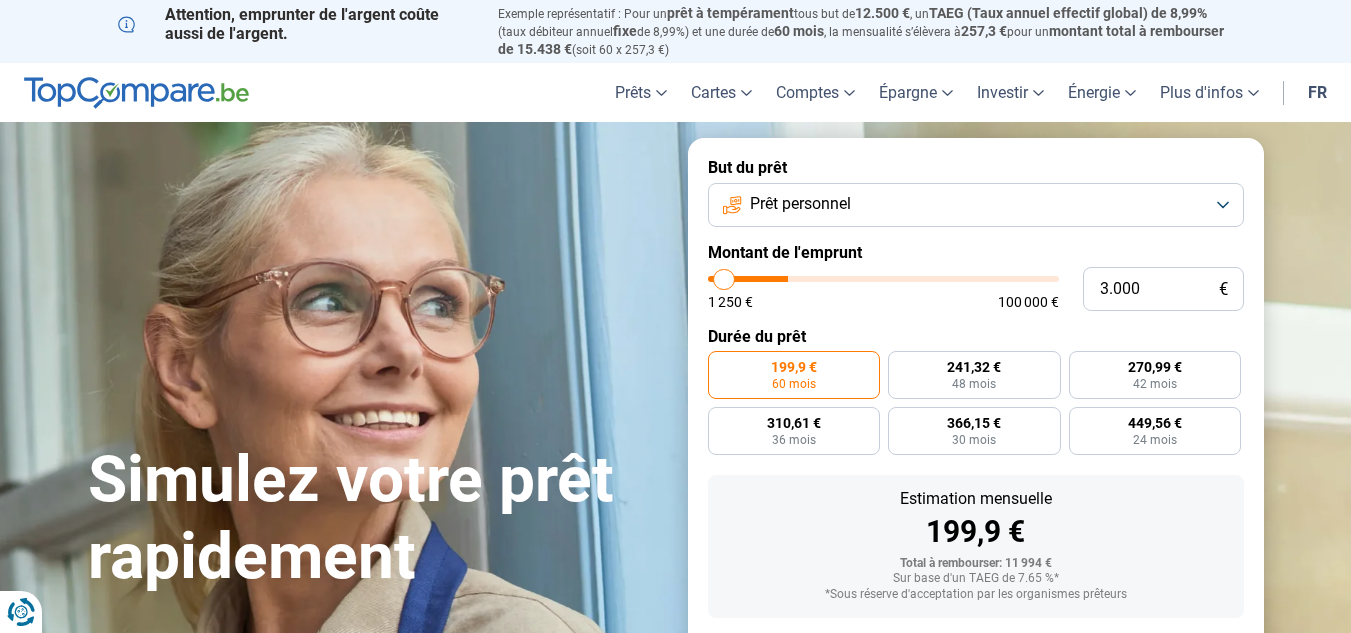 type on "2.000" 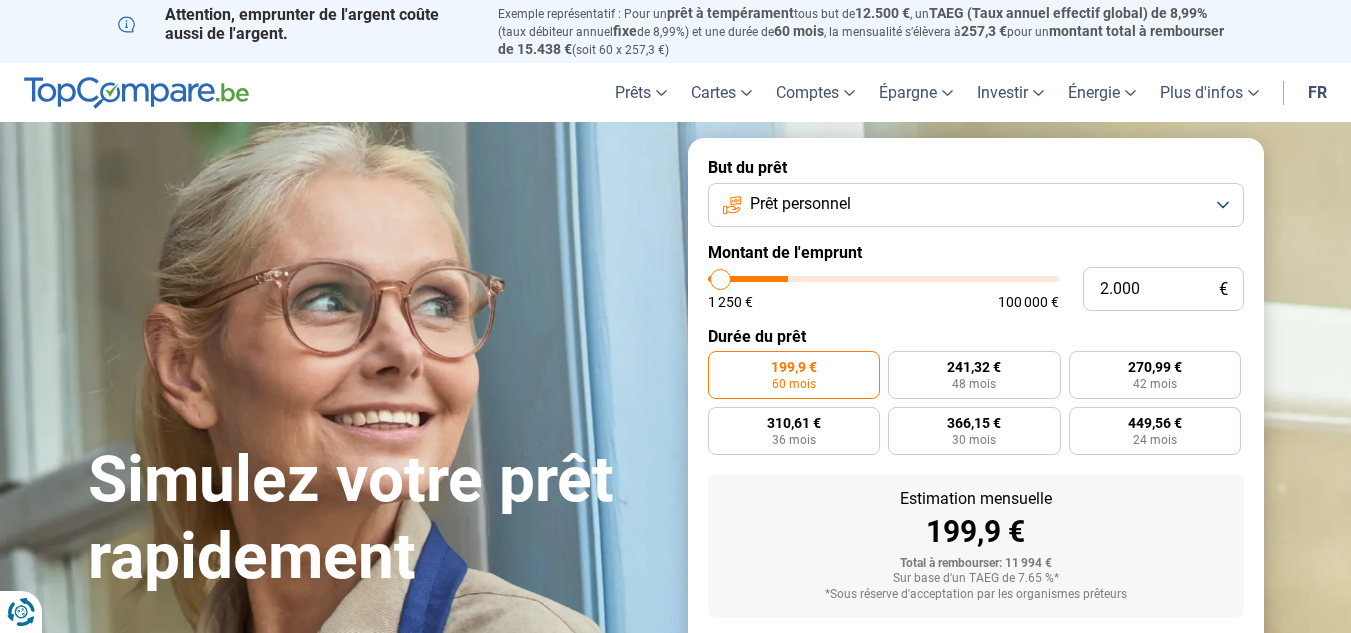 type on "1.500" 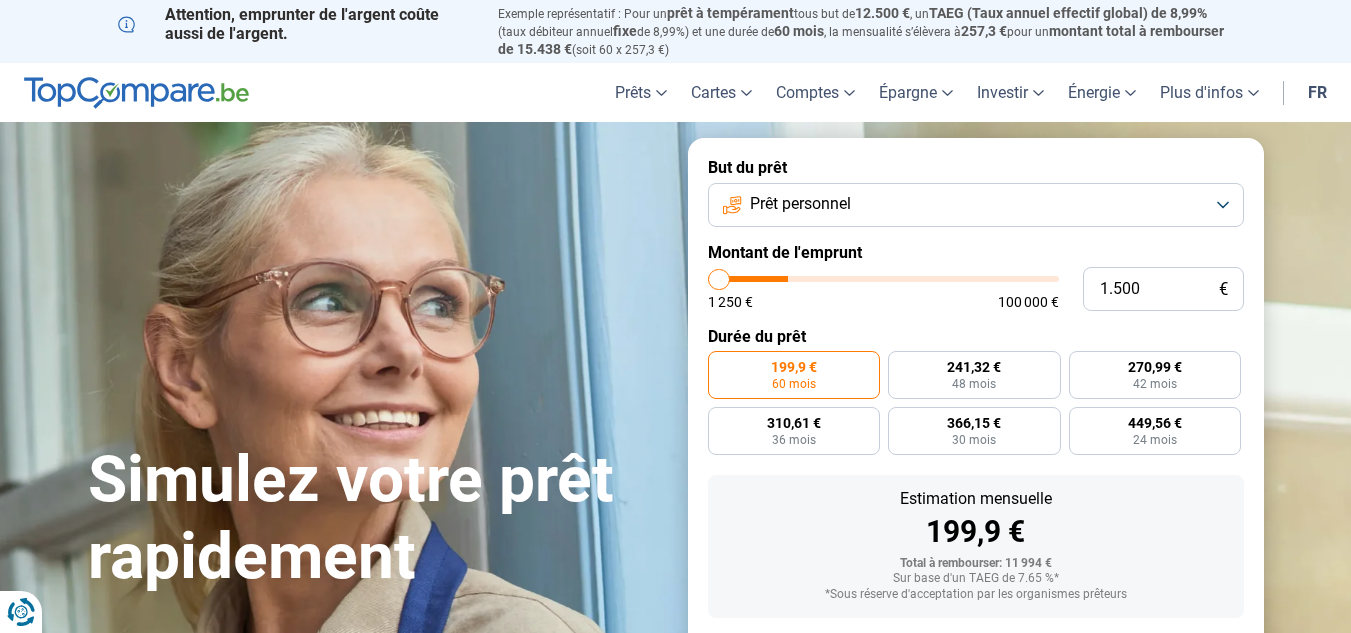 type on "1.250" 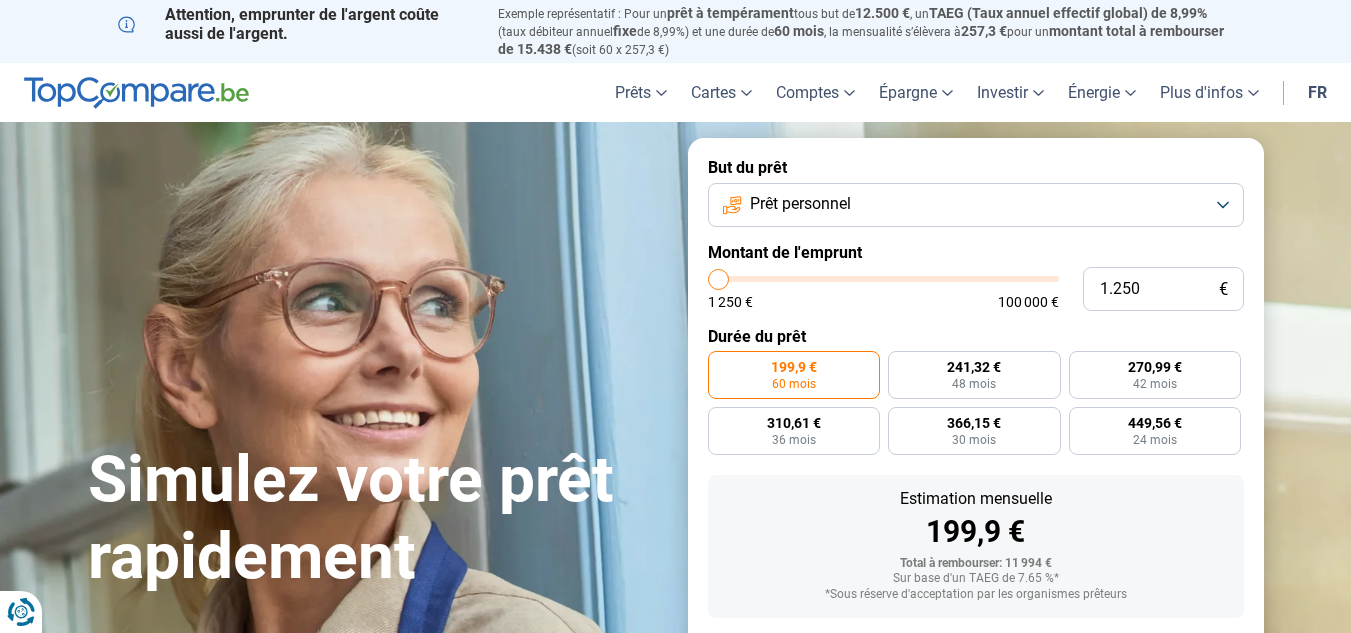 drag, startPoint x: 746, startPoint y: 276, endPoint x: 715, endPoint y: 279, distance: 31.144823 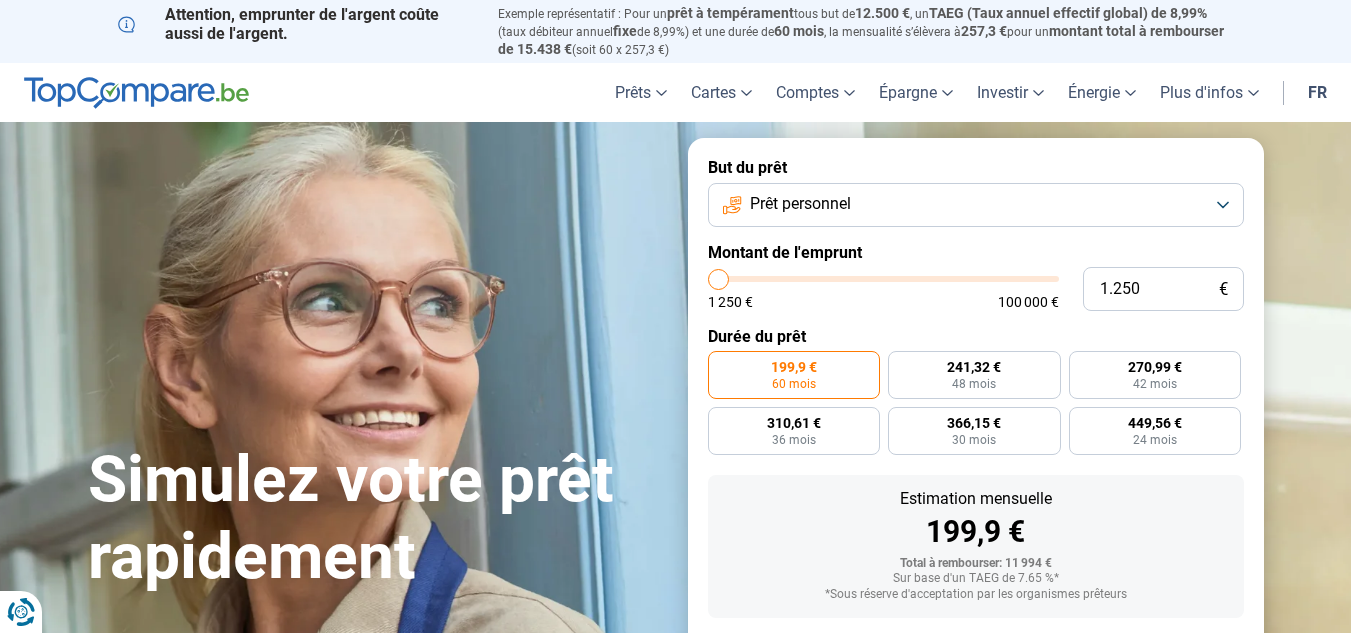 type on "1250" 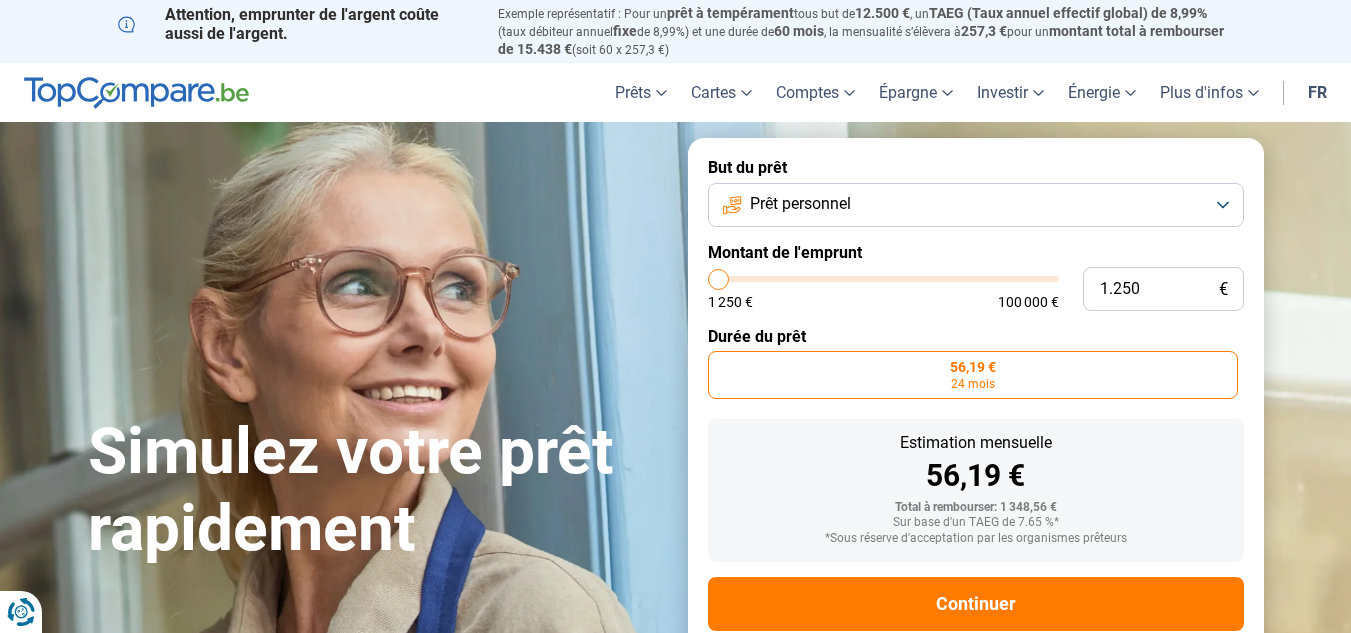 scroll, scrollTop: 45, scrollLeft: 0, axis: vertical 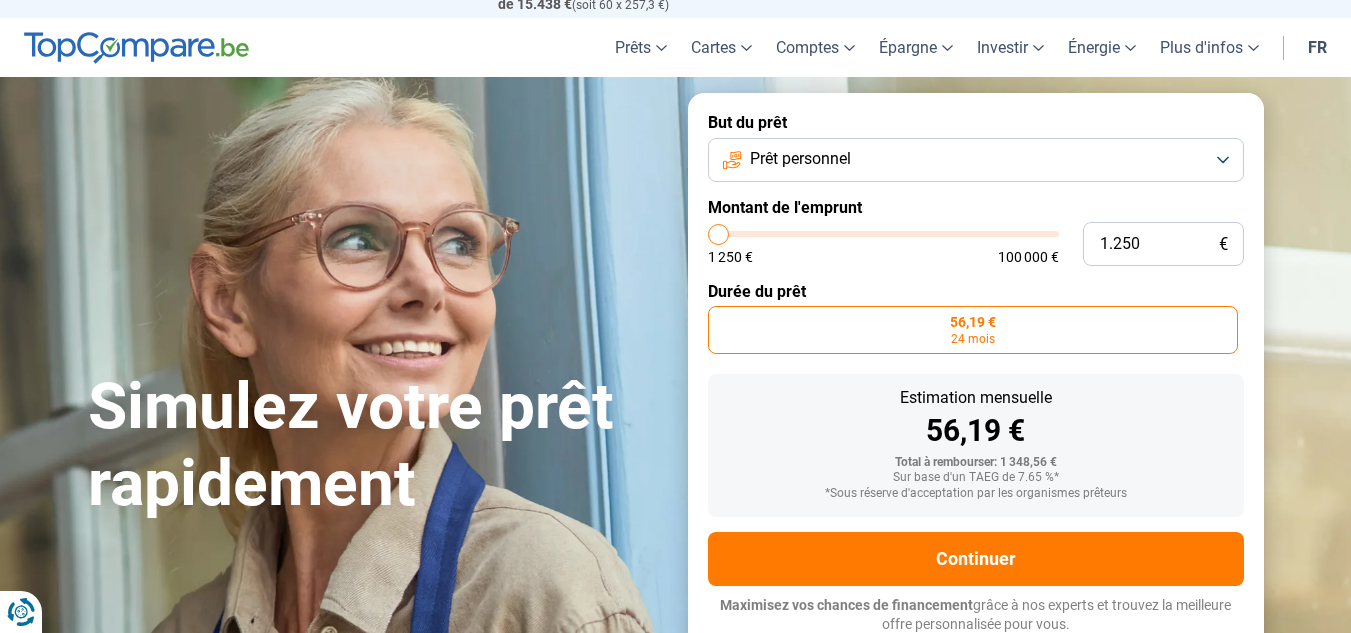 type on "1.500" 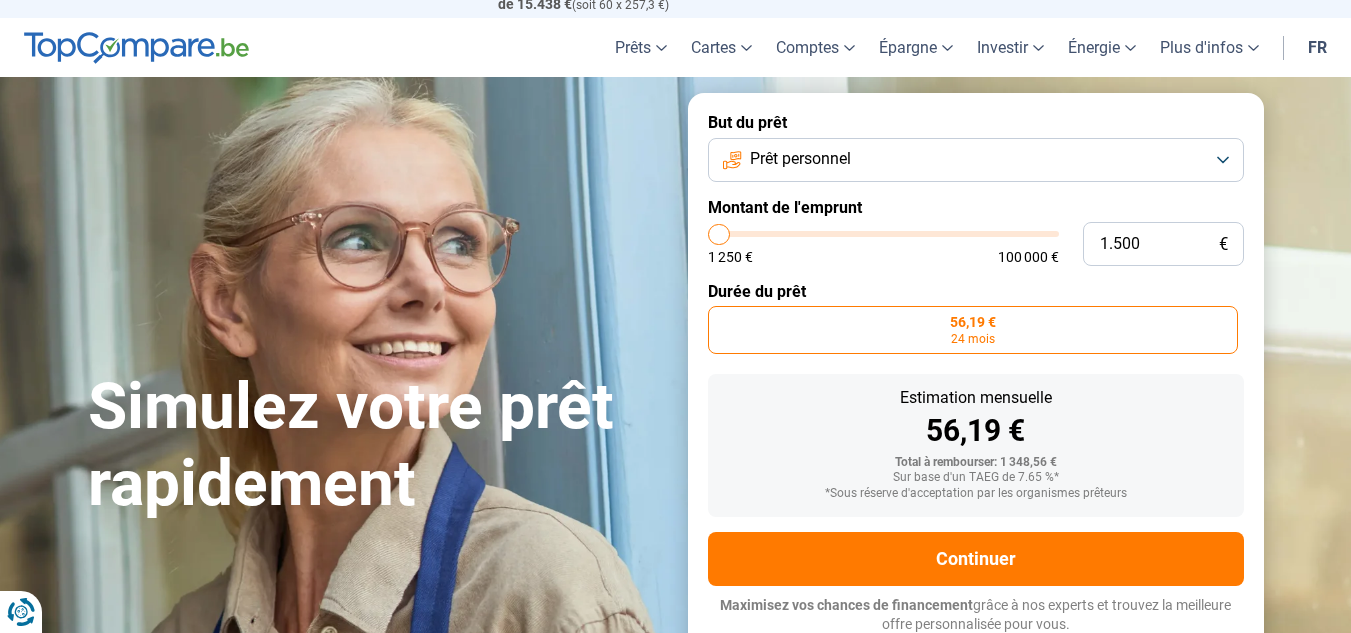type on "2.000" 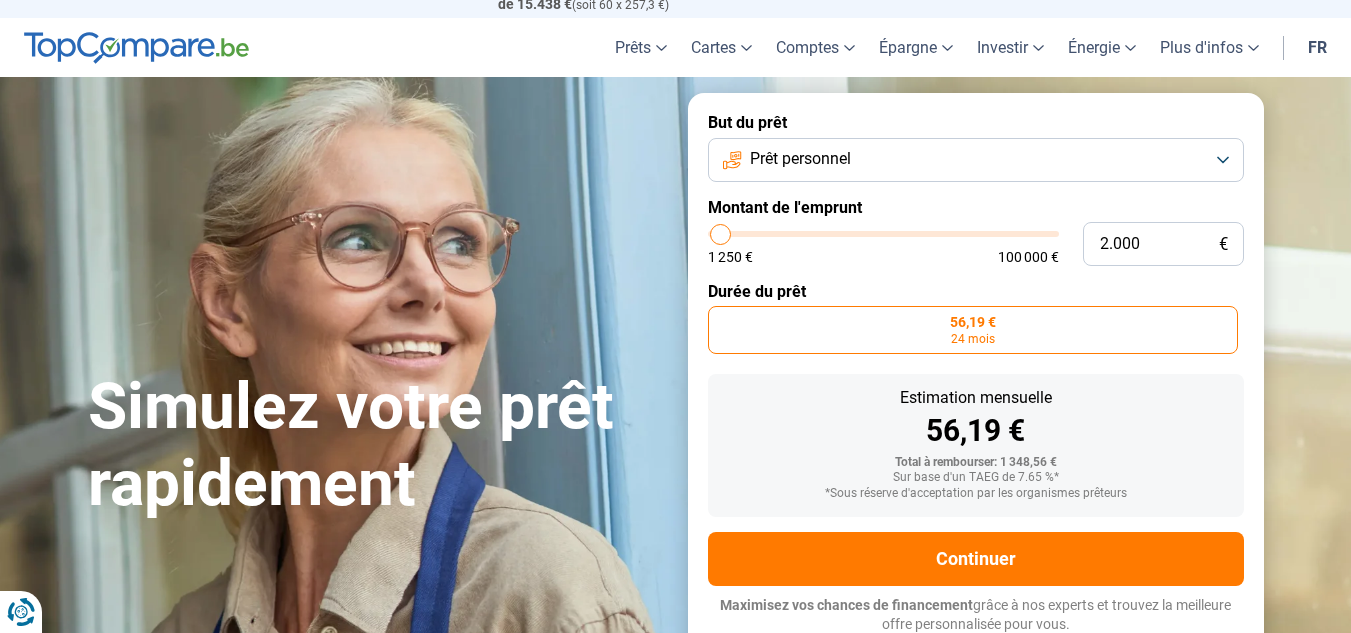 type on "2.250" 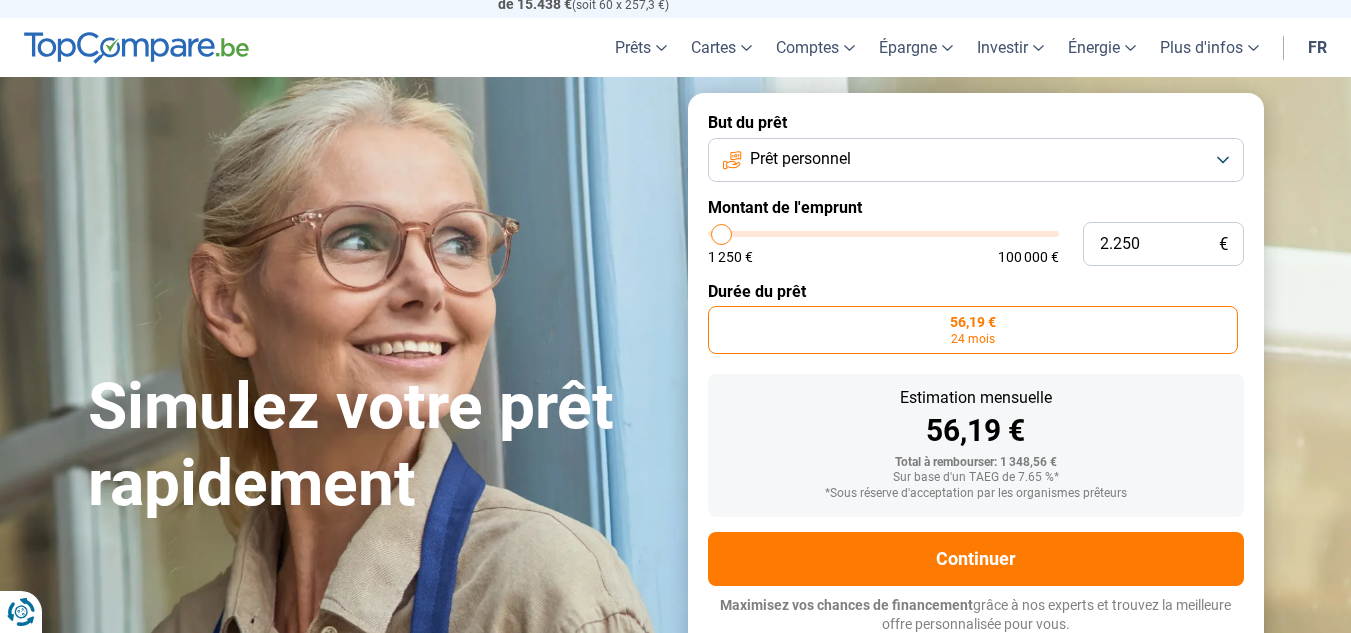 type on "2.500" 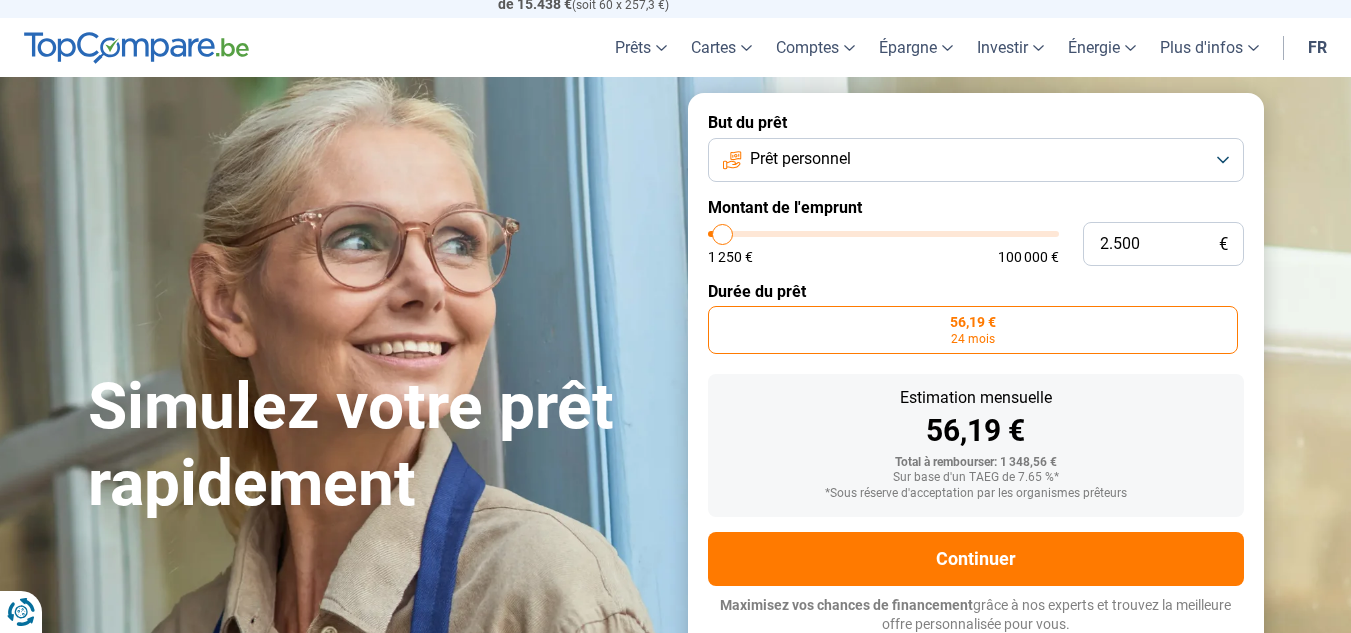 type on "2.750" 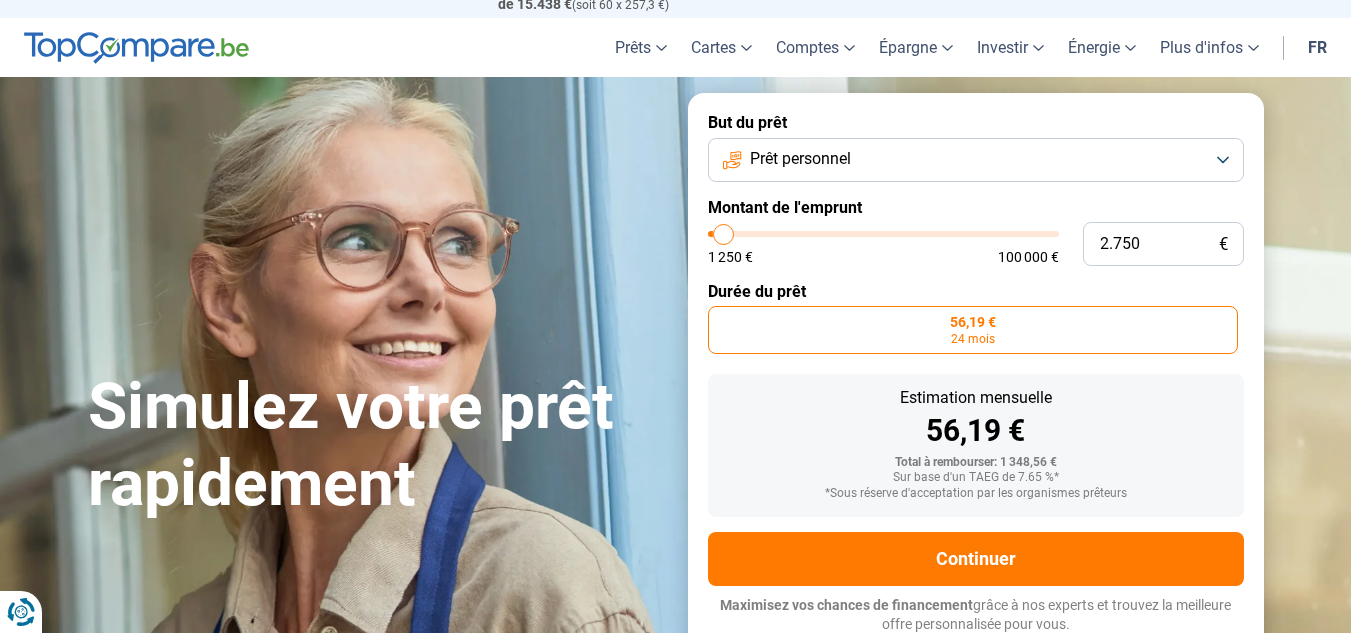 type on "3.000" 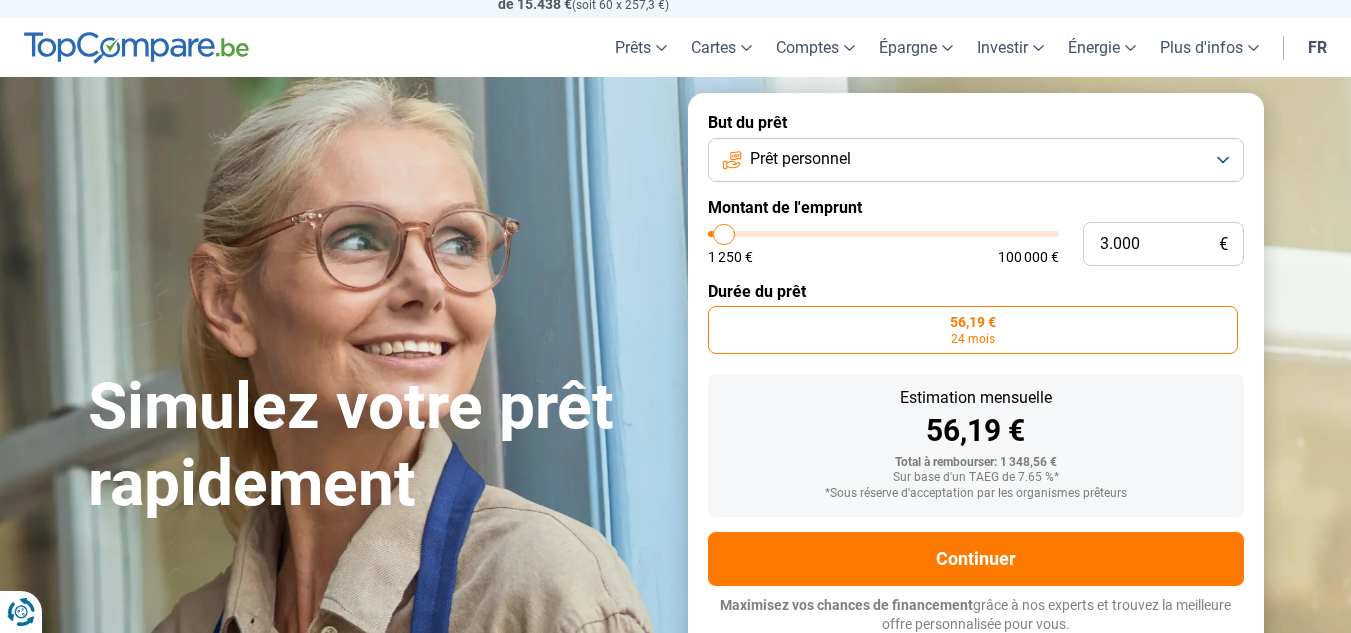 type on "3.500" 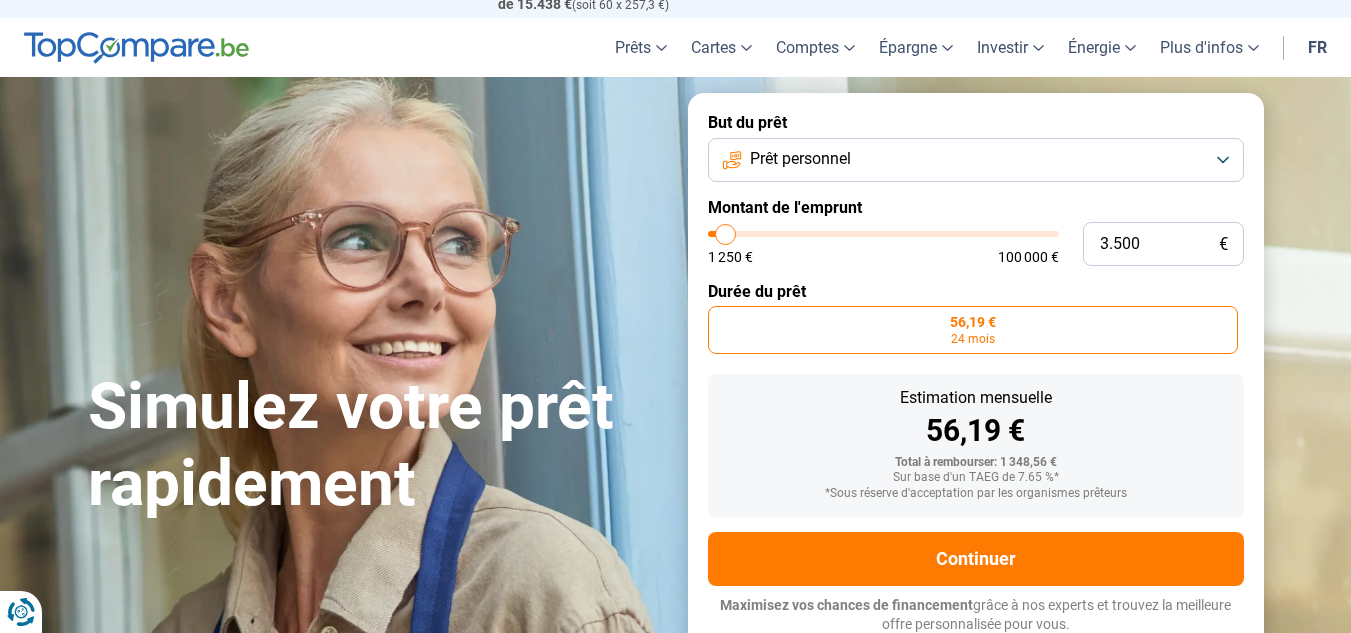 type on "3.750" 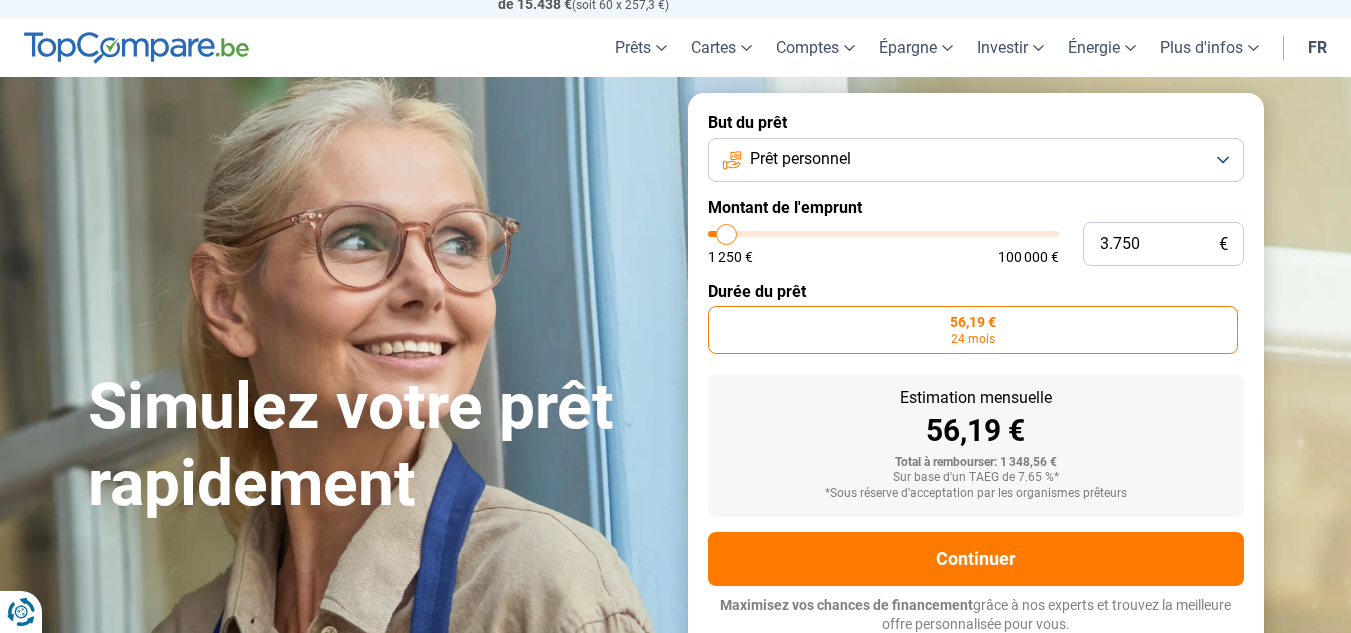 type on "4.000" 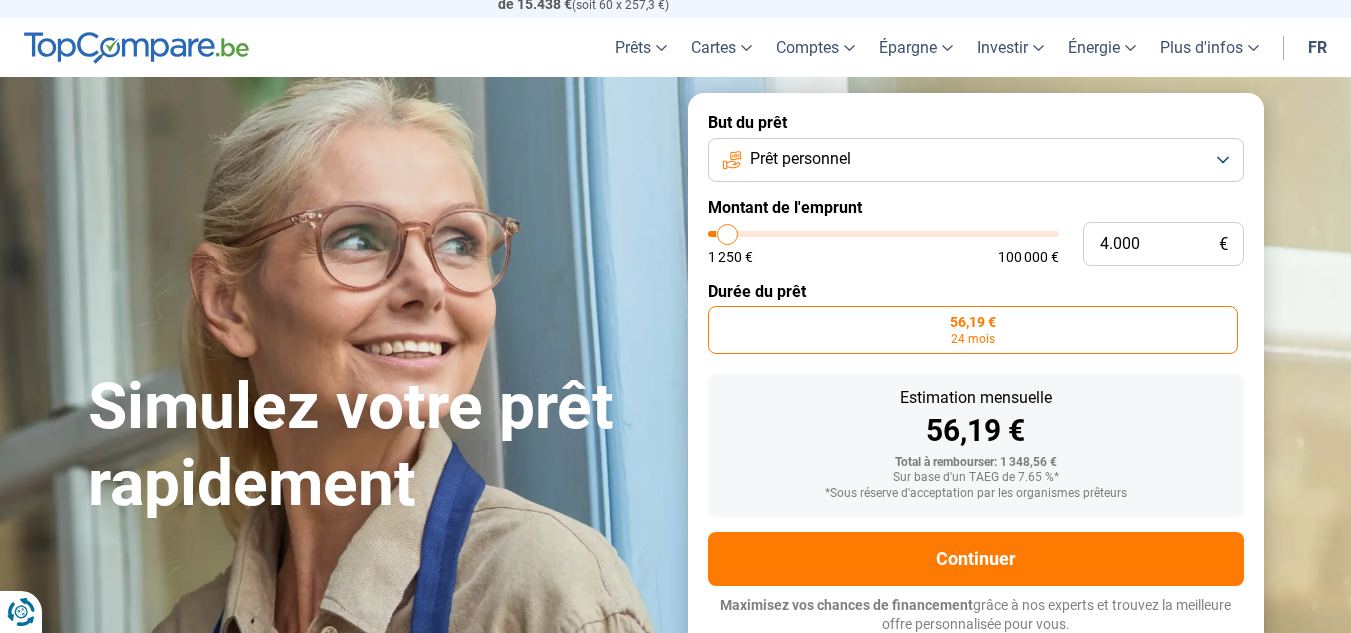 type on "4.250" 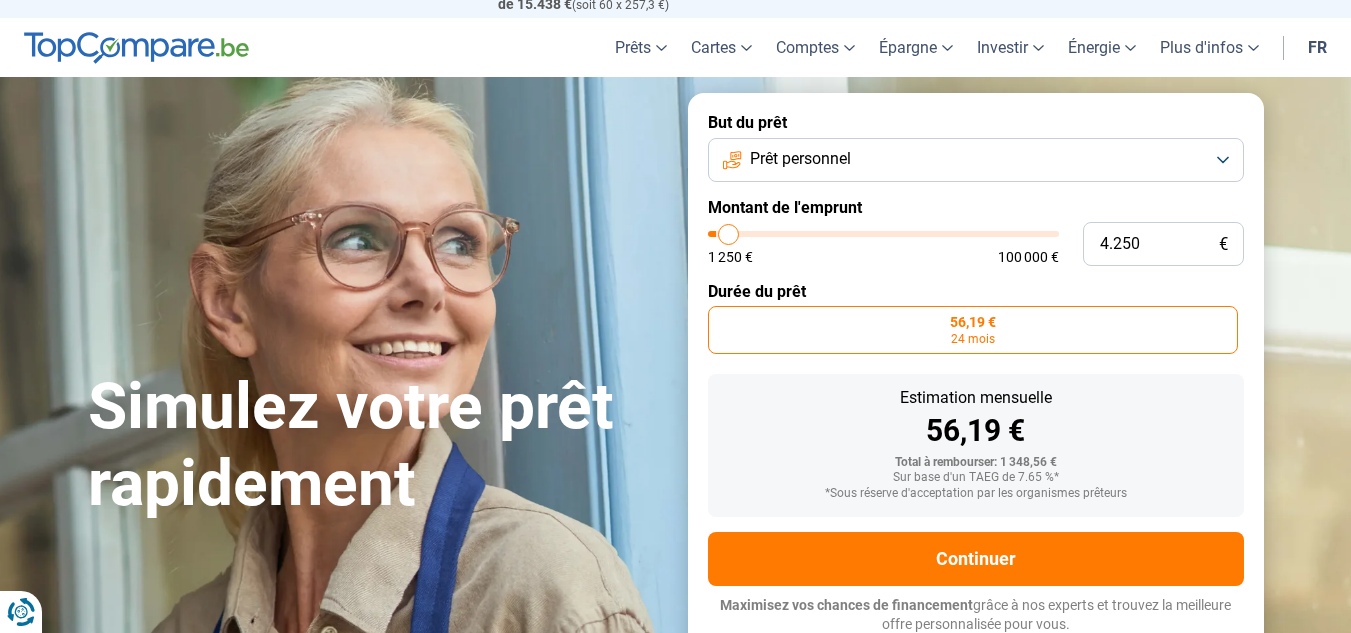 type on "4.500" 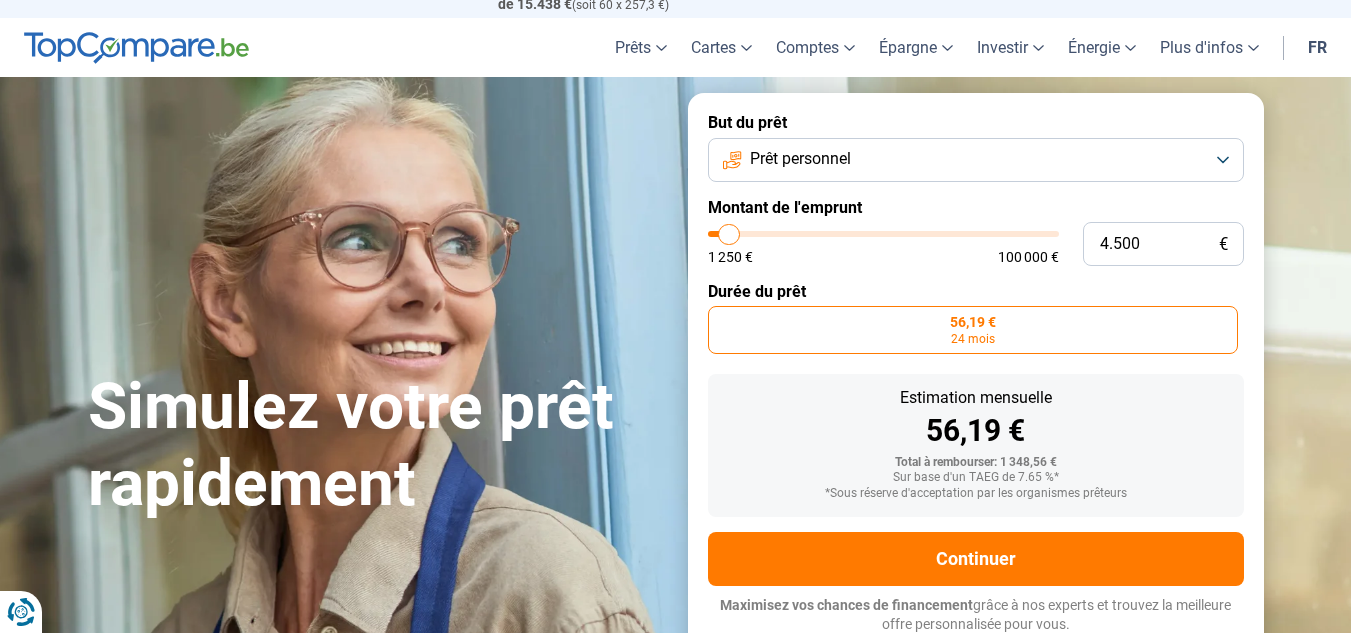 type on "5.000" 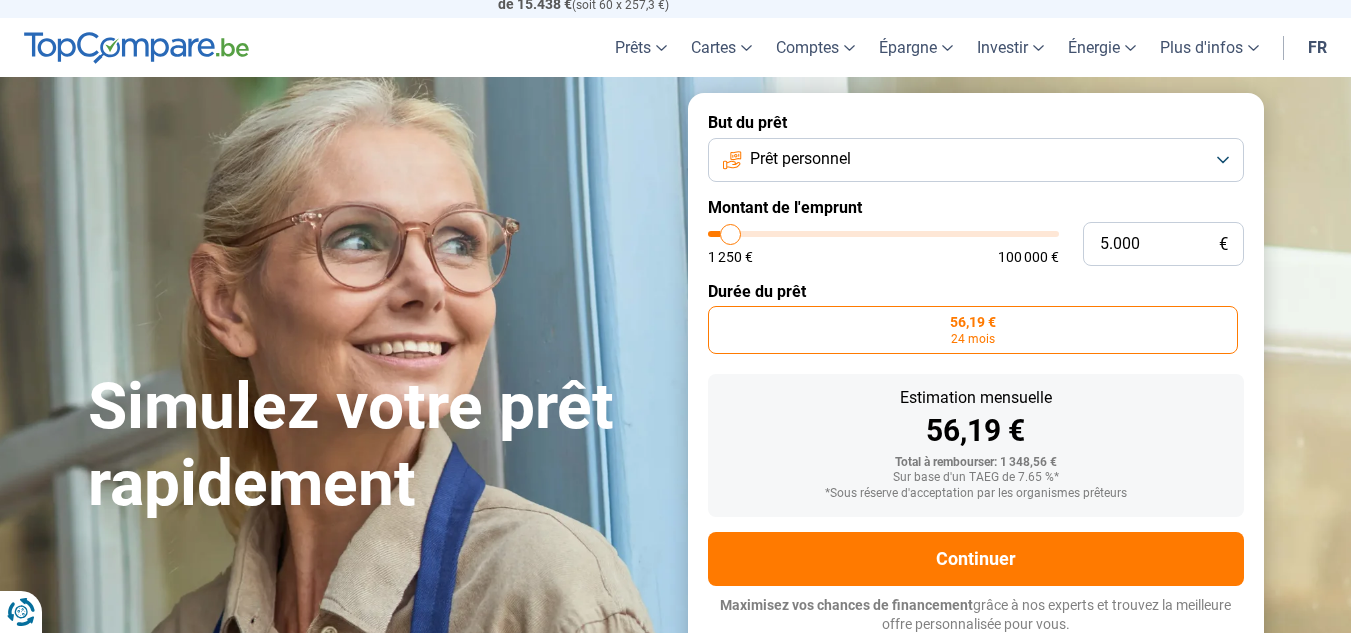 type on "5.500" 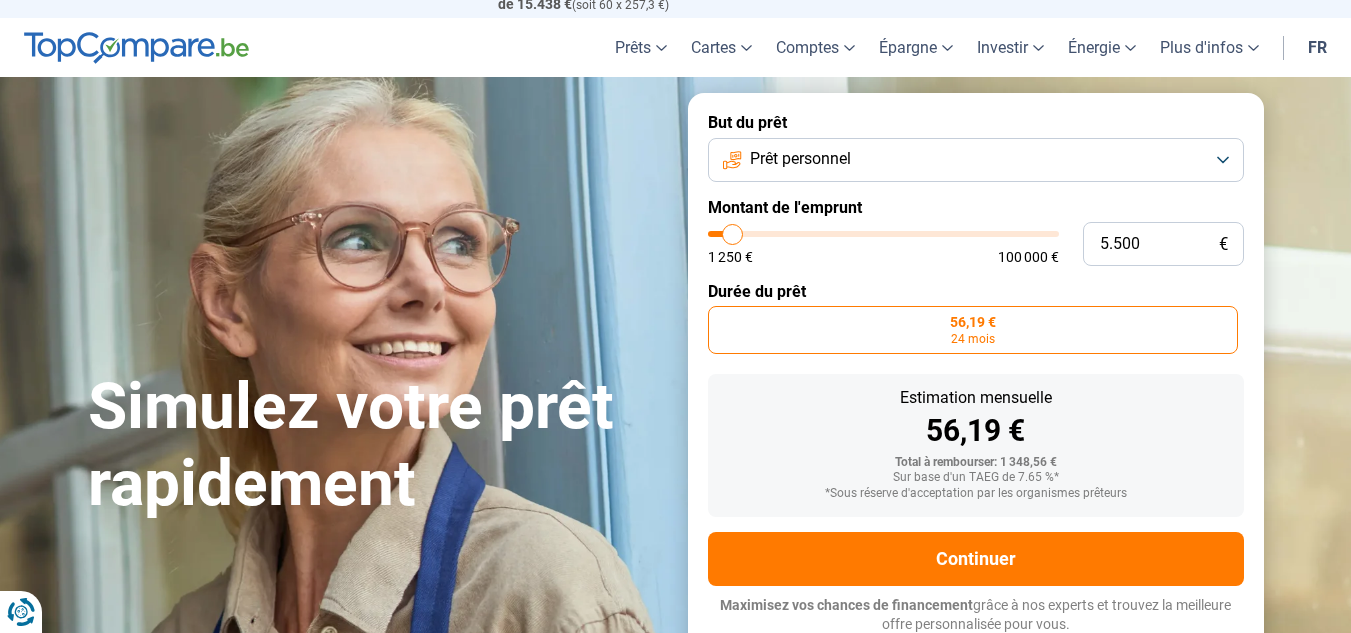 type on "6.000" 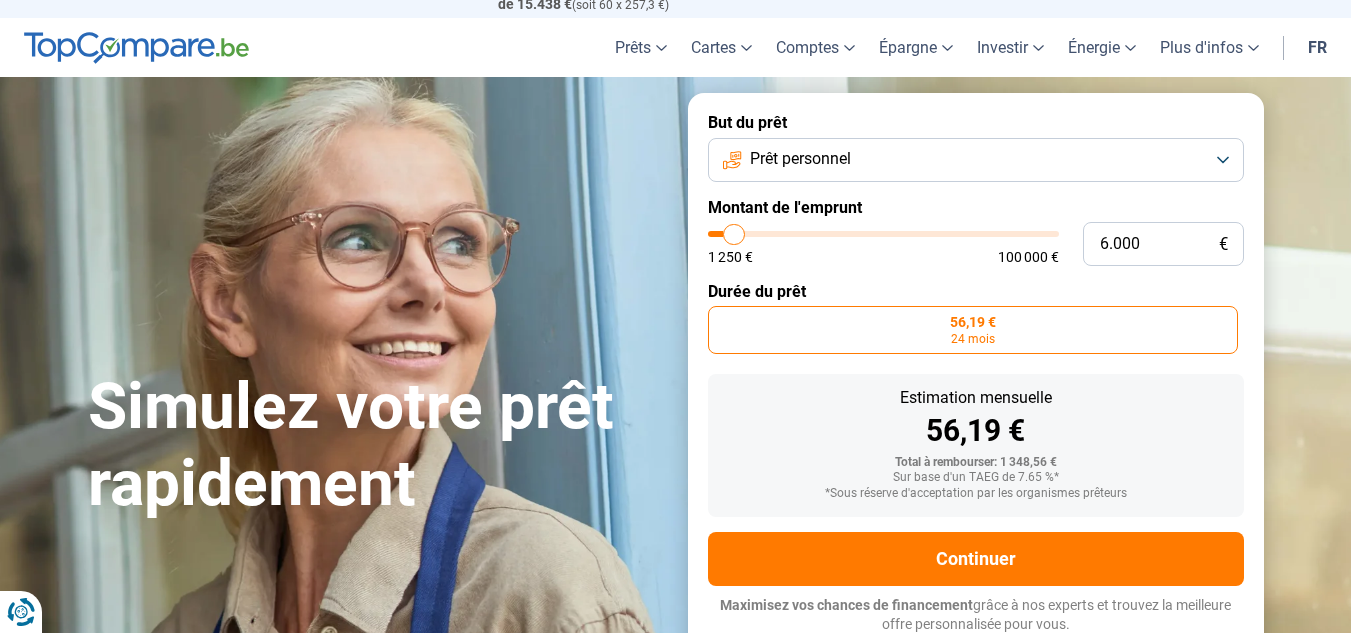 type on "6.500" 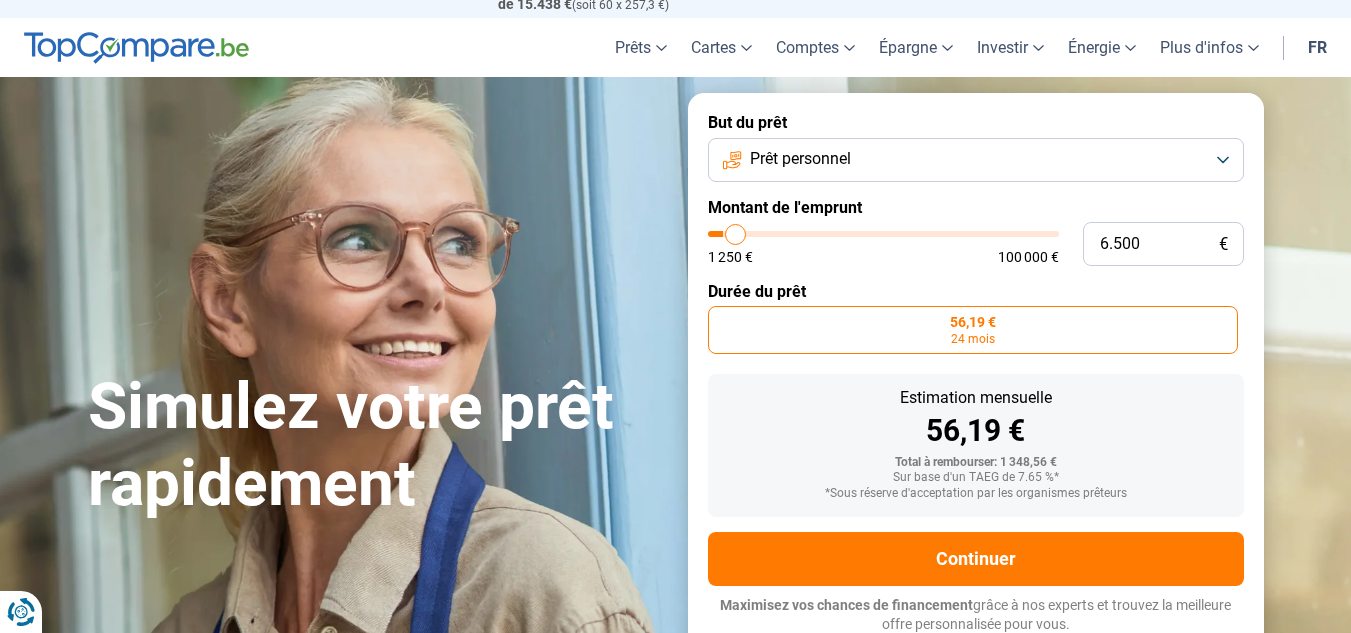 type on "6.750" 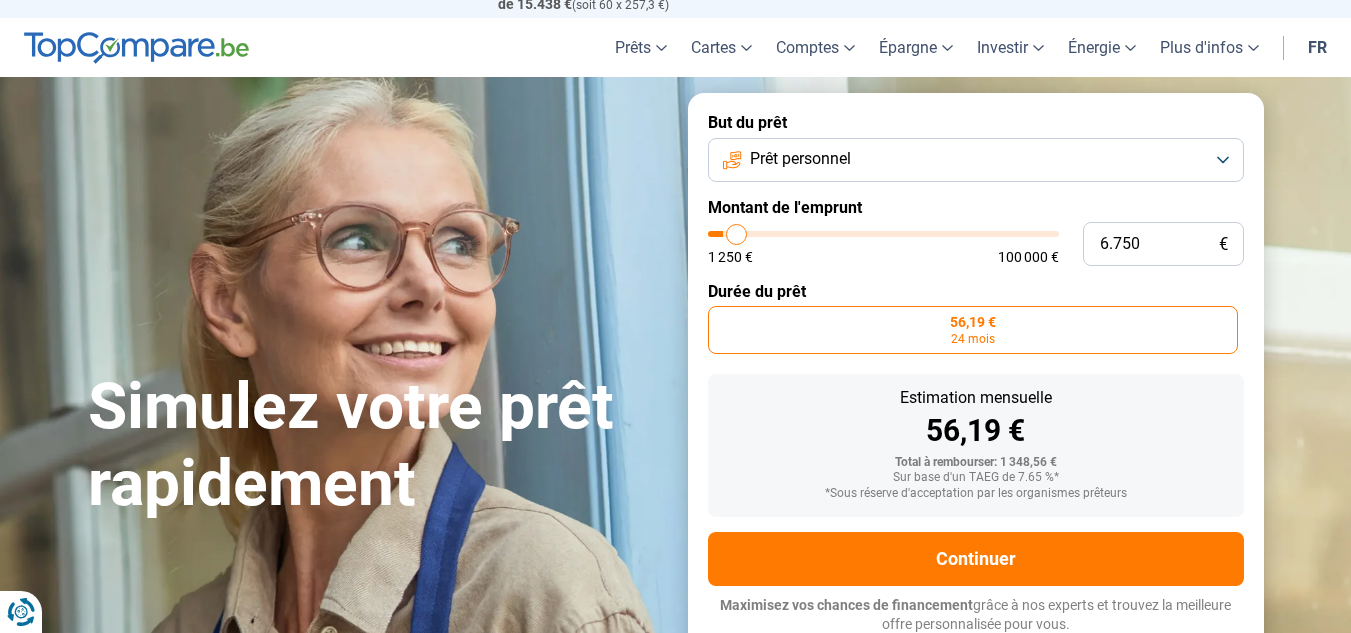 type on "7.250" 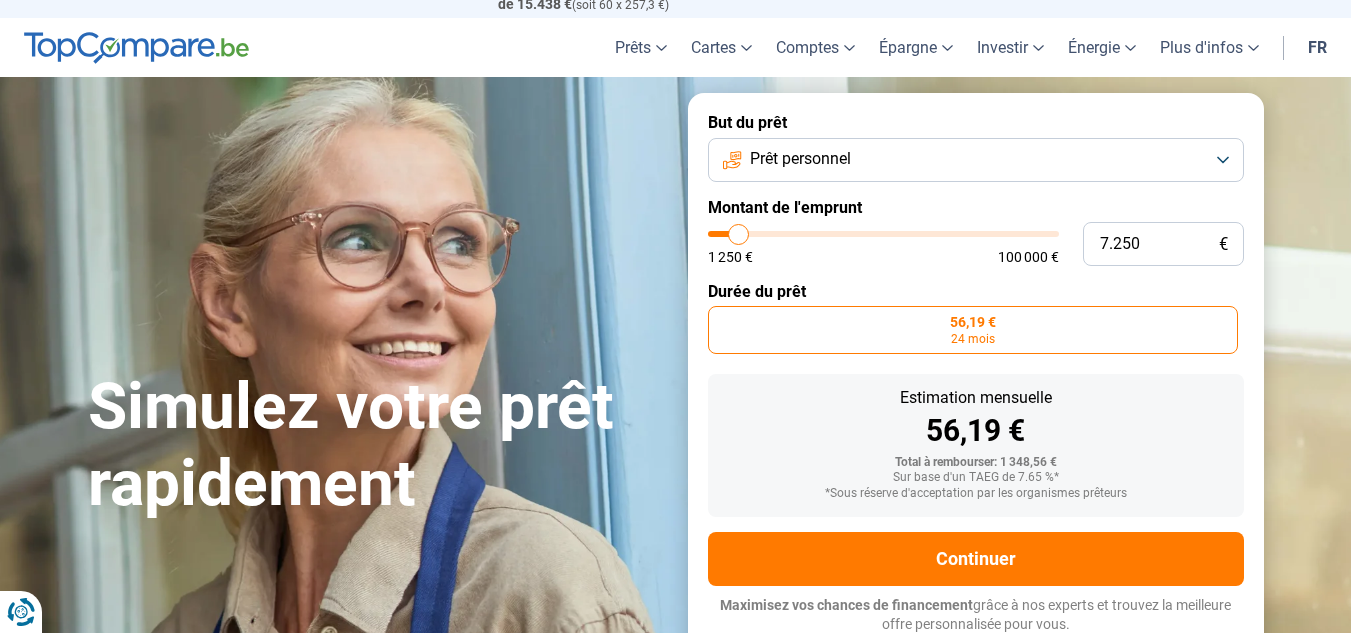 type on "7.500" 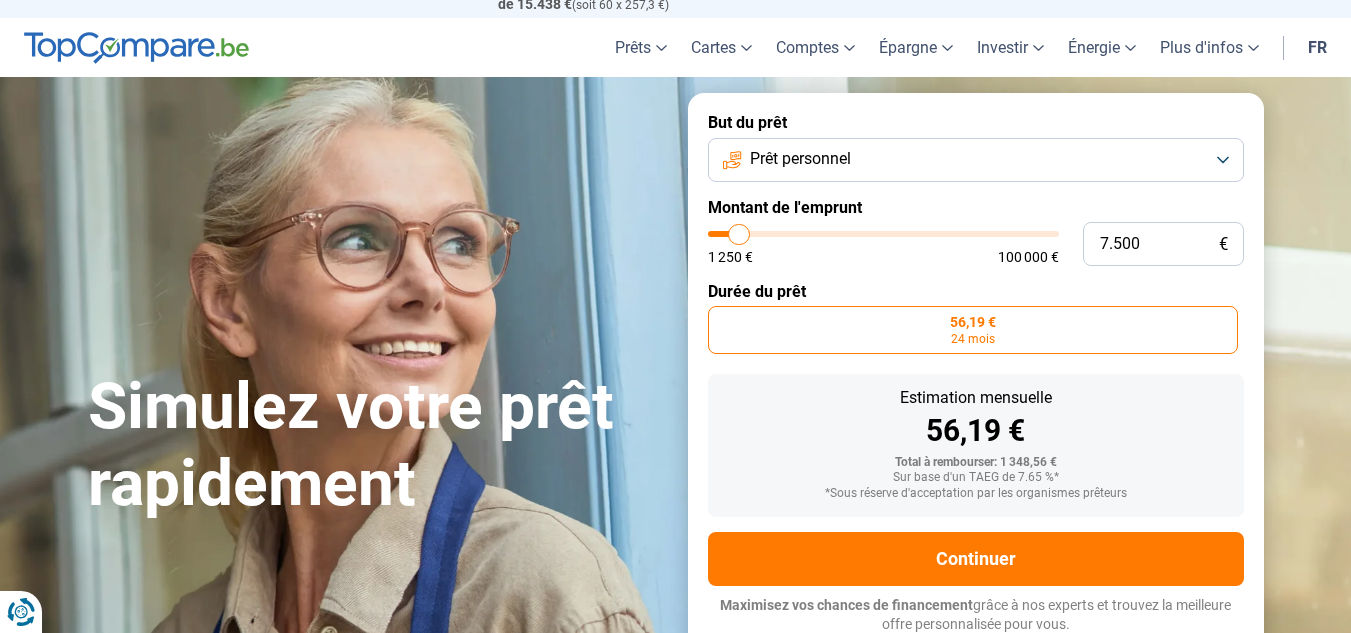 type on "8.250" 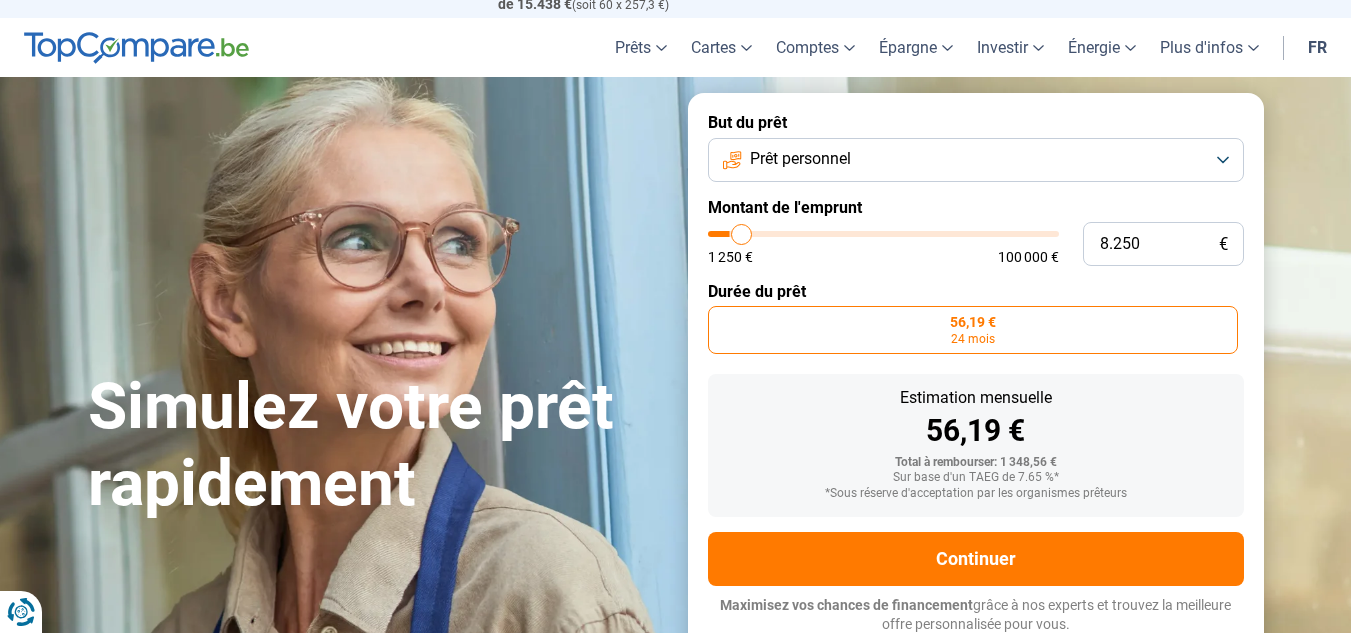 type on "8.500" 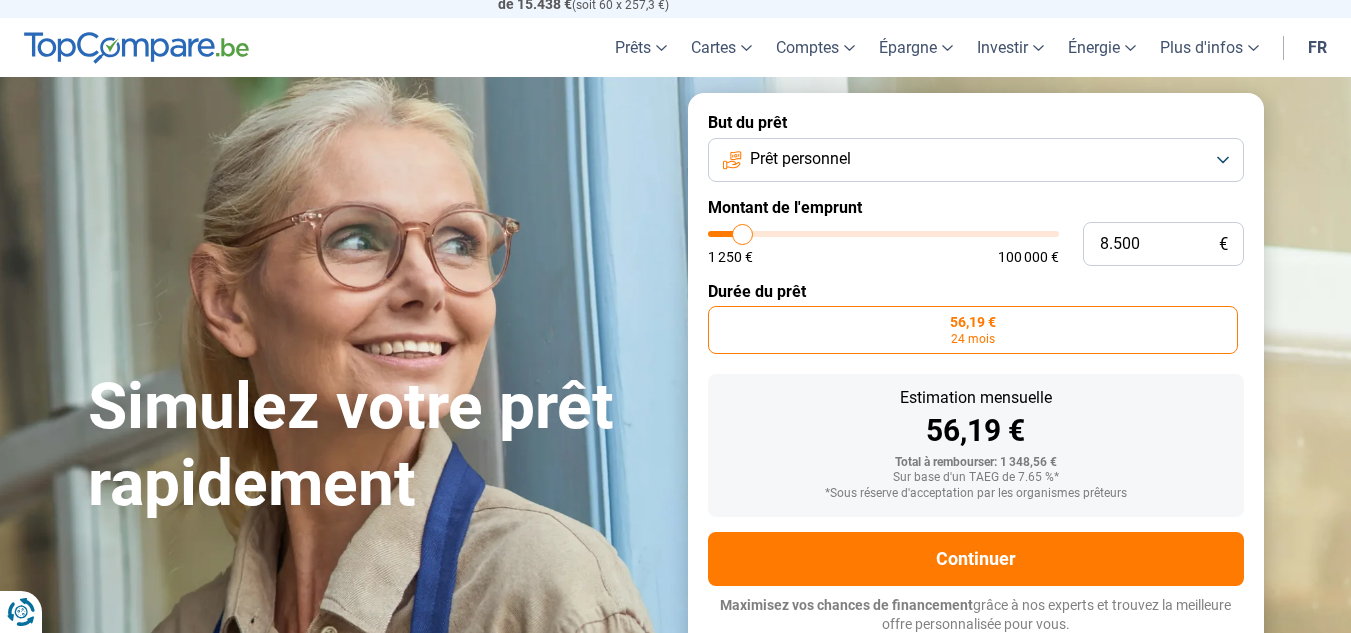type on "8.750" 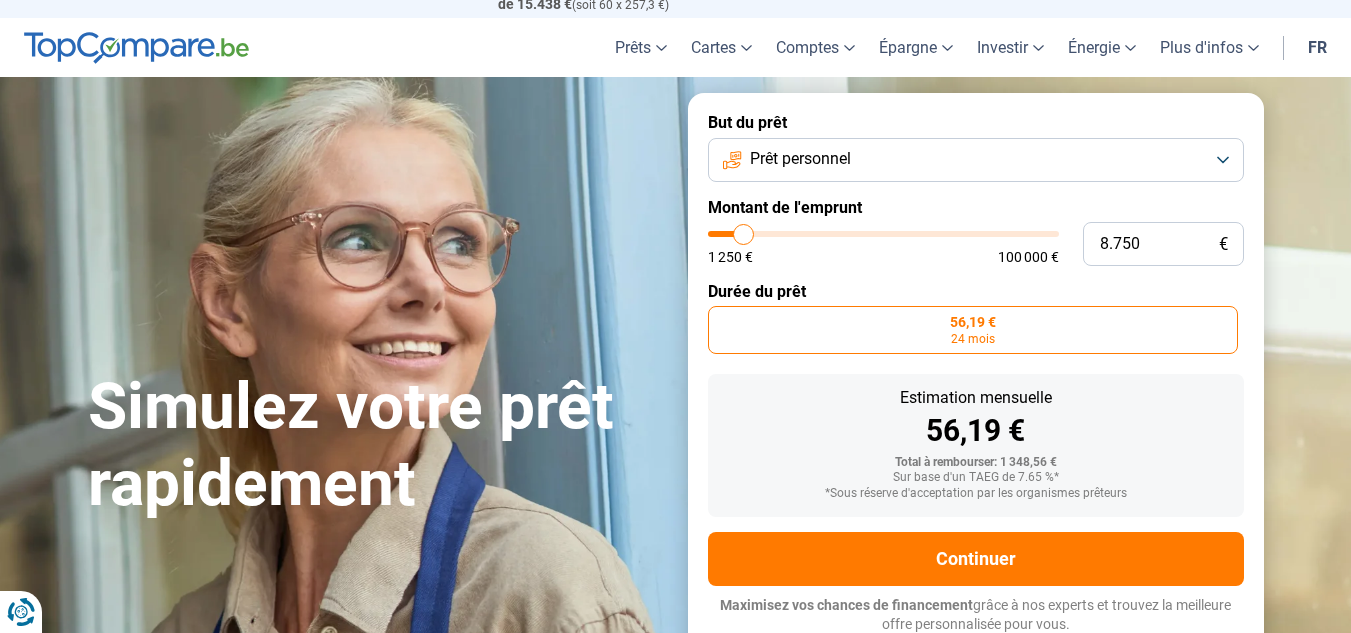 type on "10.000" 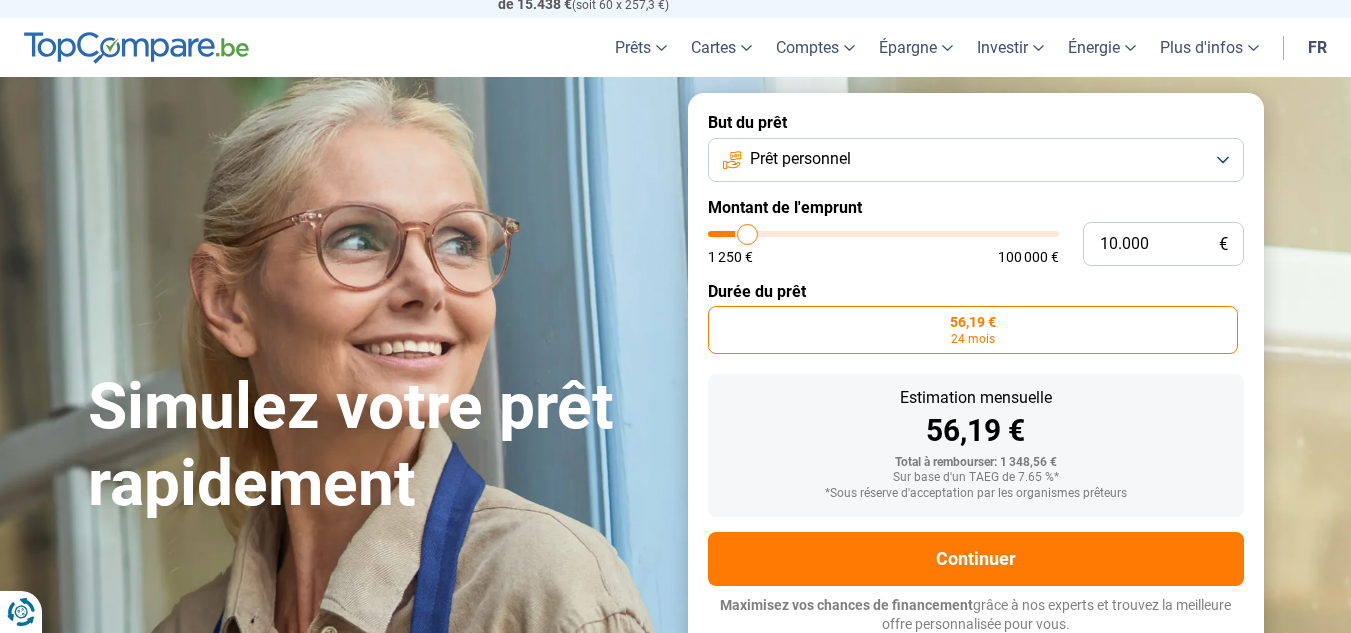 type on "10.500" 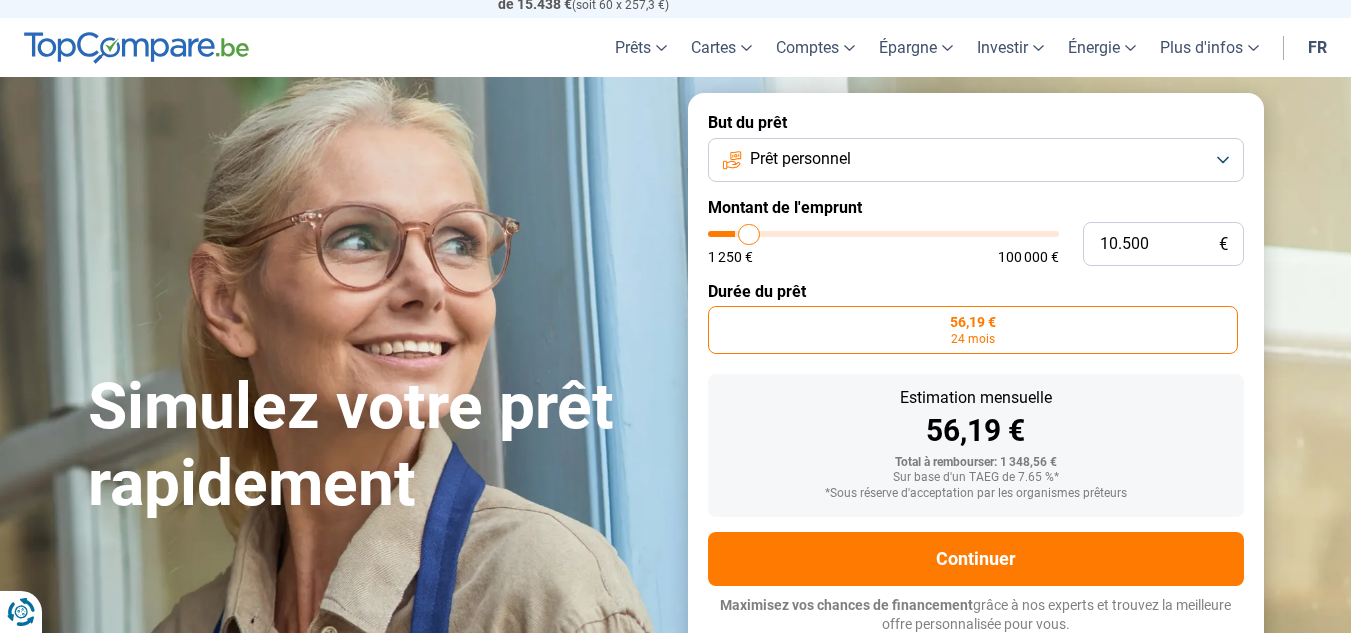 type on "11.000" 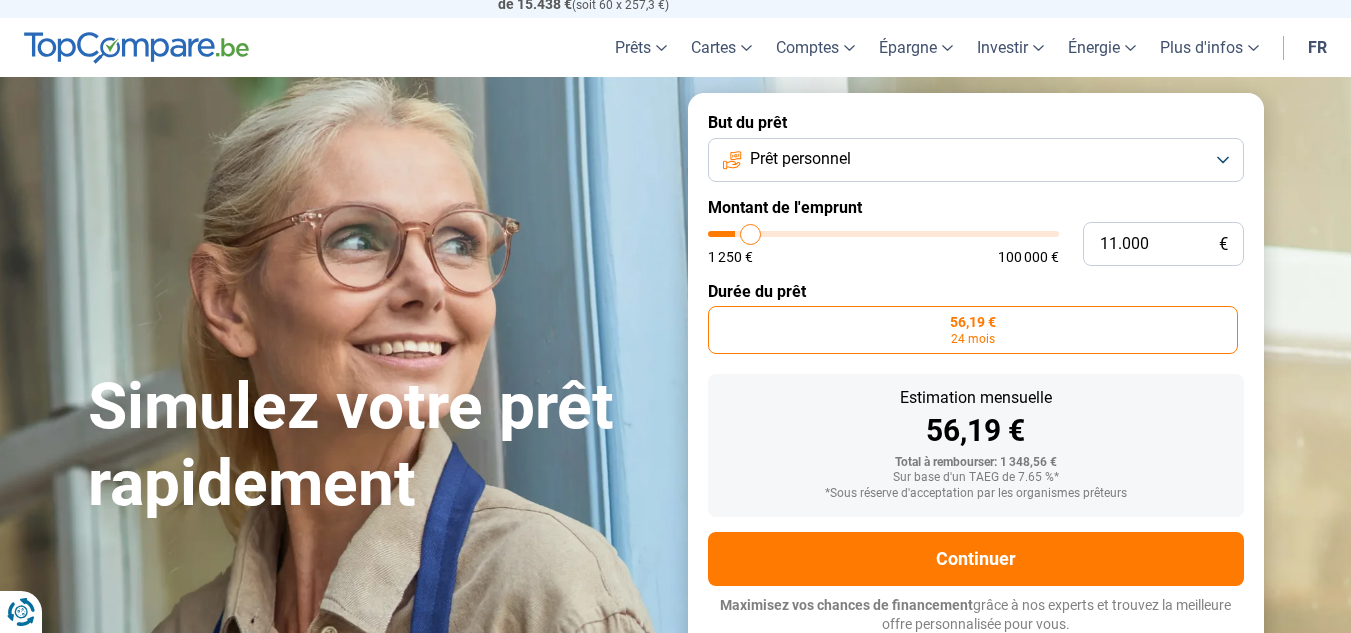 type on "11.250" 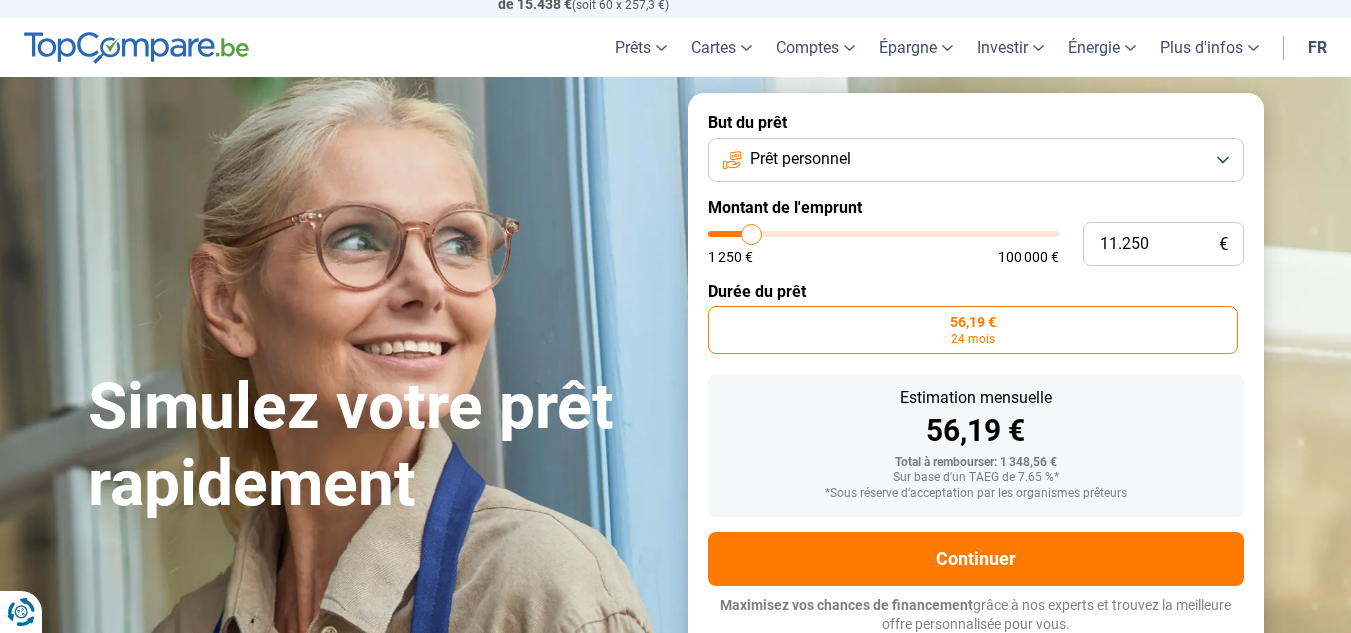 type on "11.000" 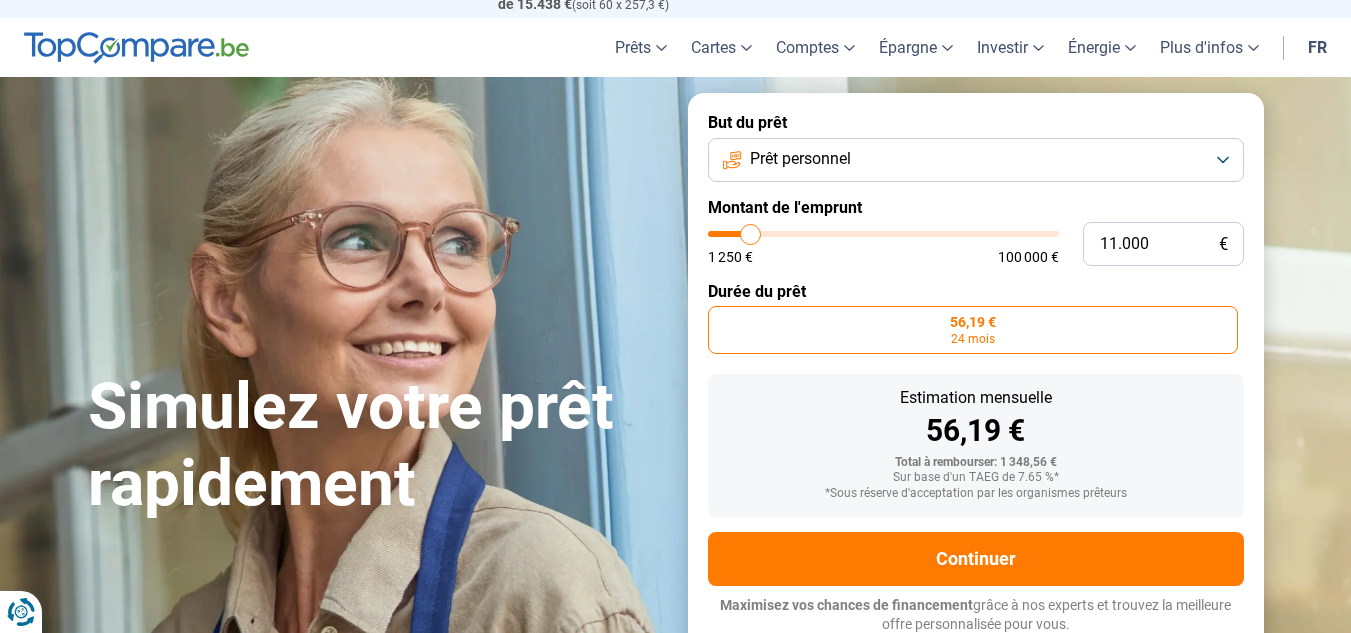type on "10.500" 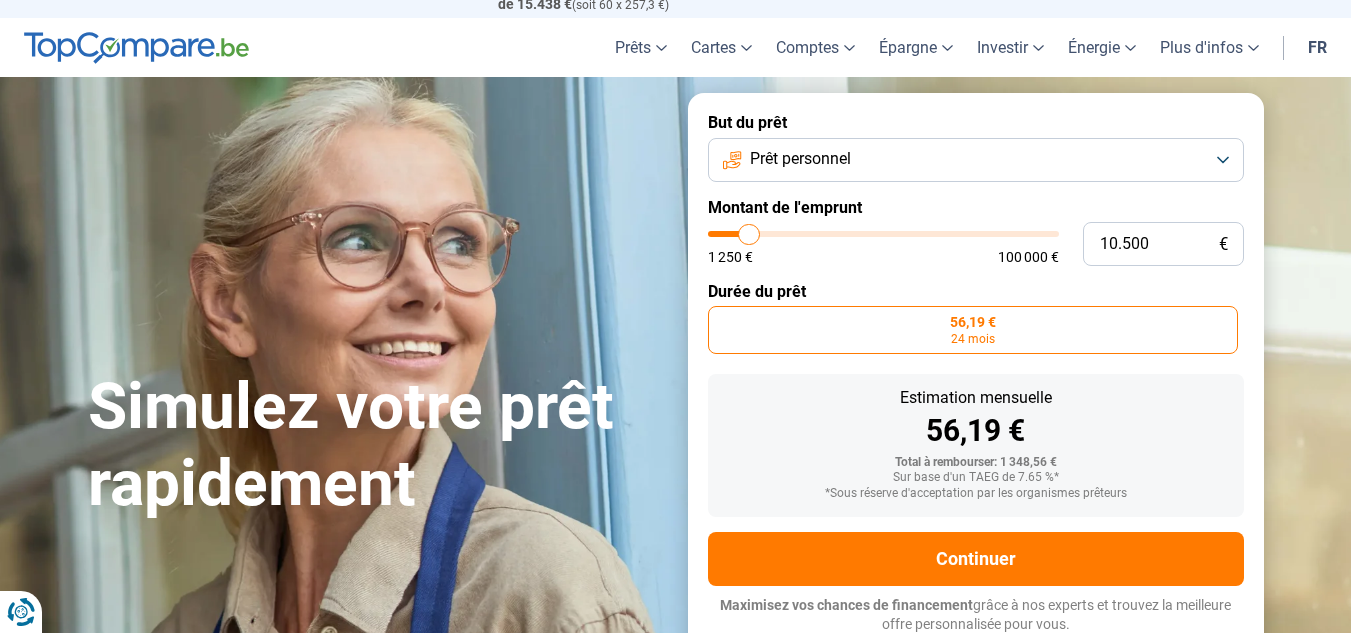 type on "10.250" 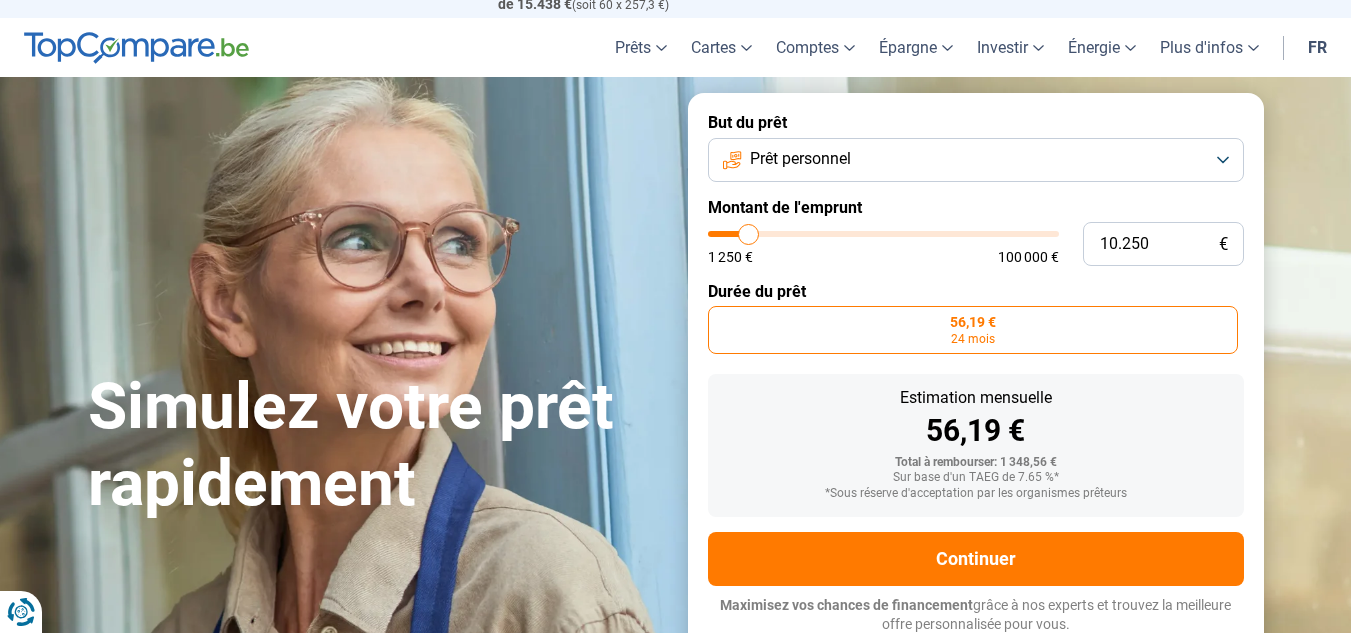 type on "10.000" 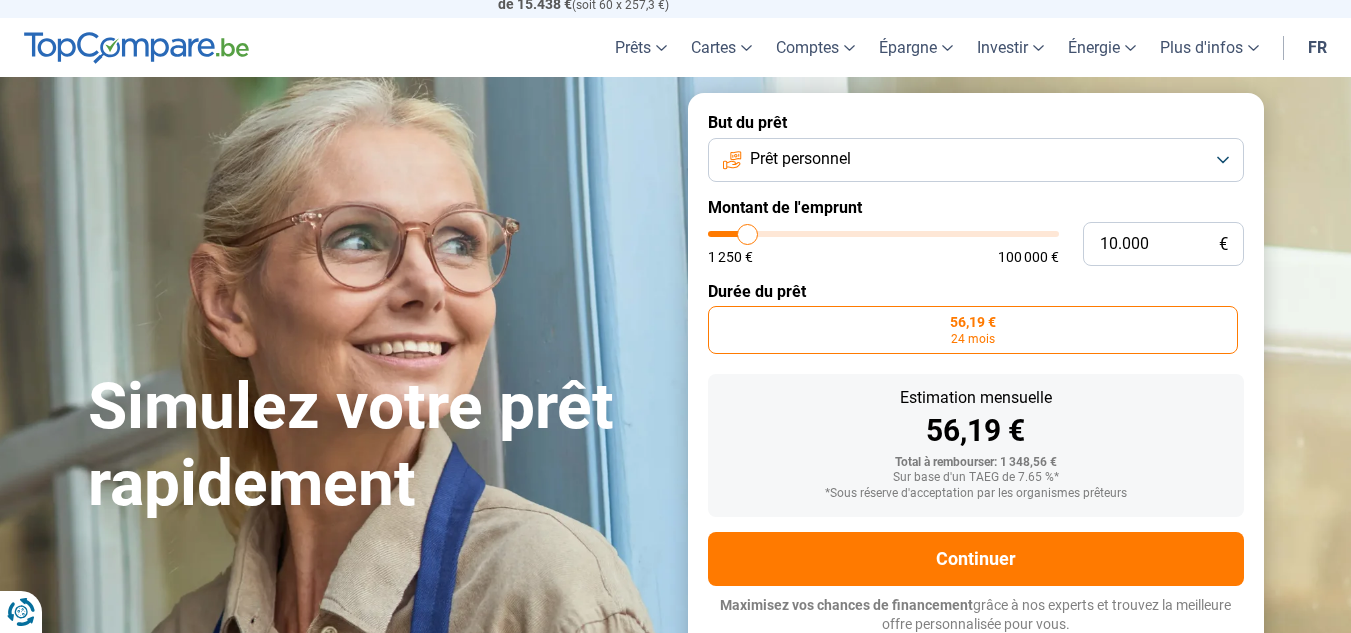drag, startPoint x: 723, startPoint y: 231, endPoint x: 748, endPoint y: 235, distance: 25.317978 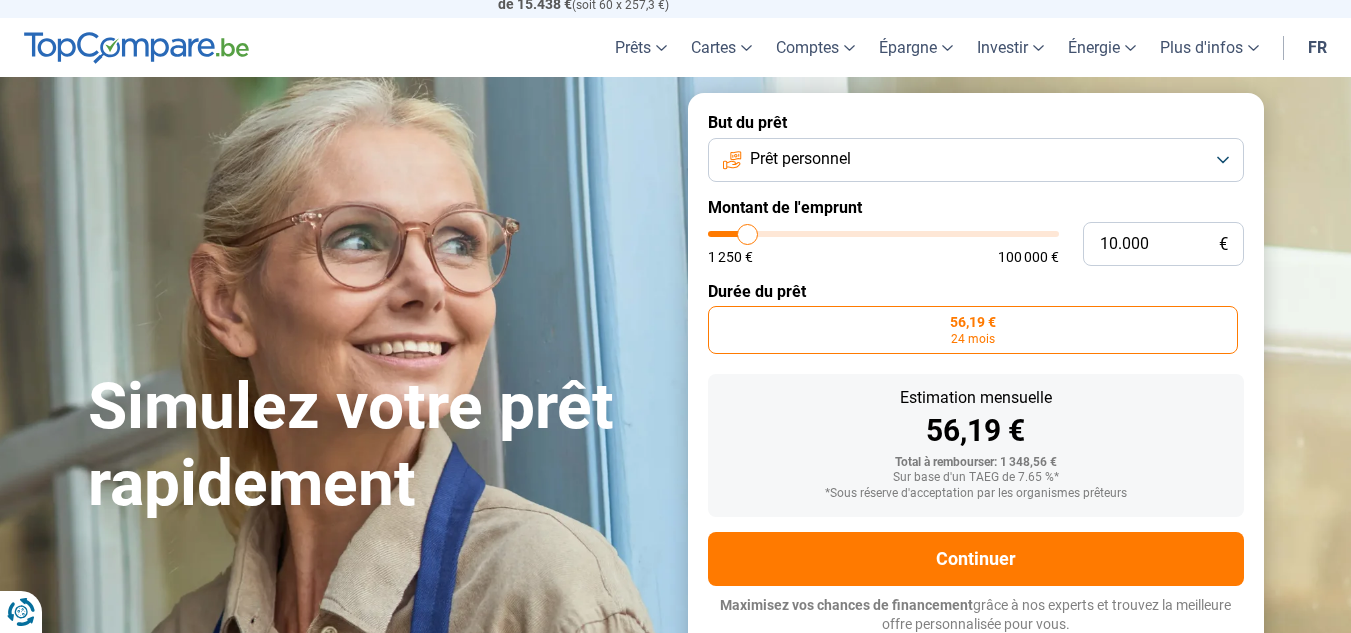type on "10000" 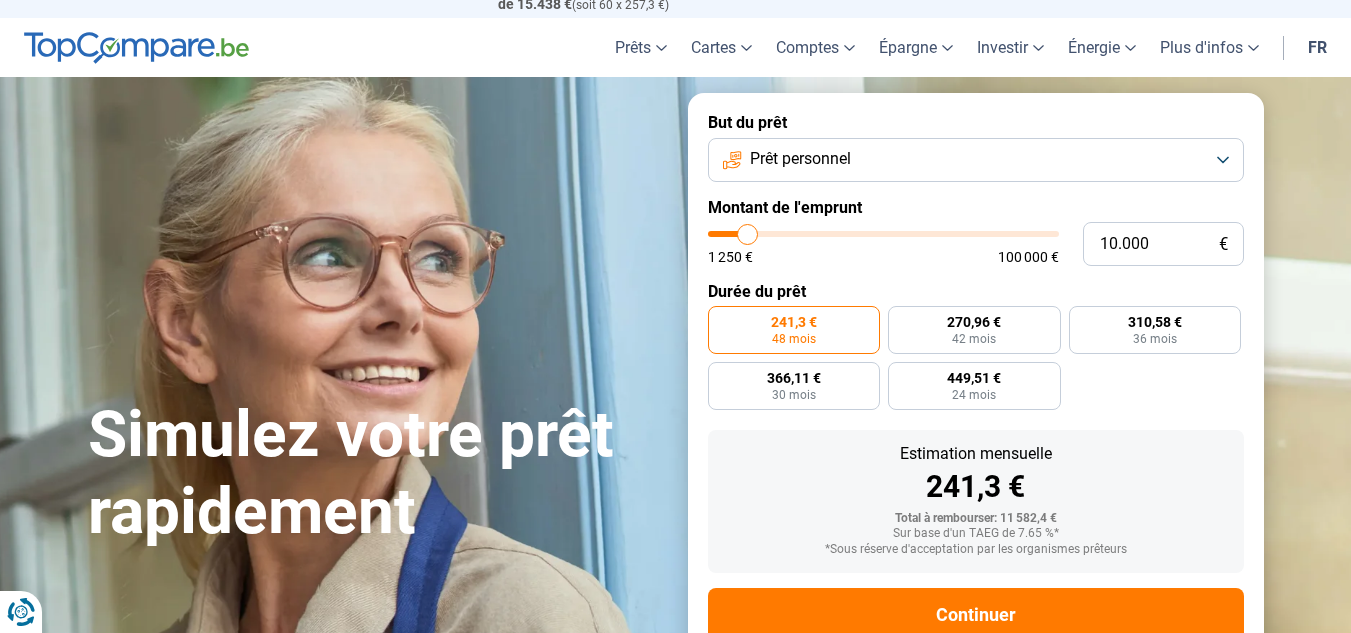 scroll, scrollTop: 101, scrollLeft: 0, axis: vertical 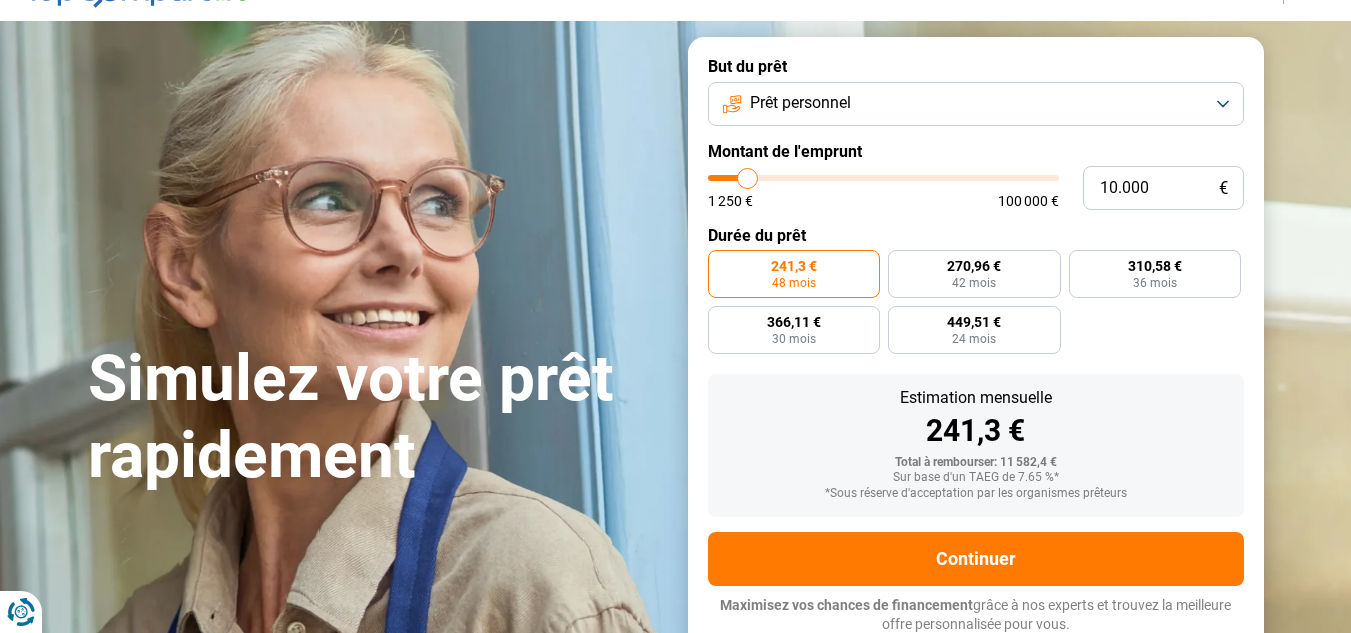 click on "Prêt personnel" at bounding box center [976, 104] 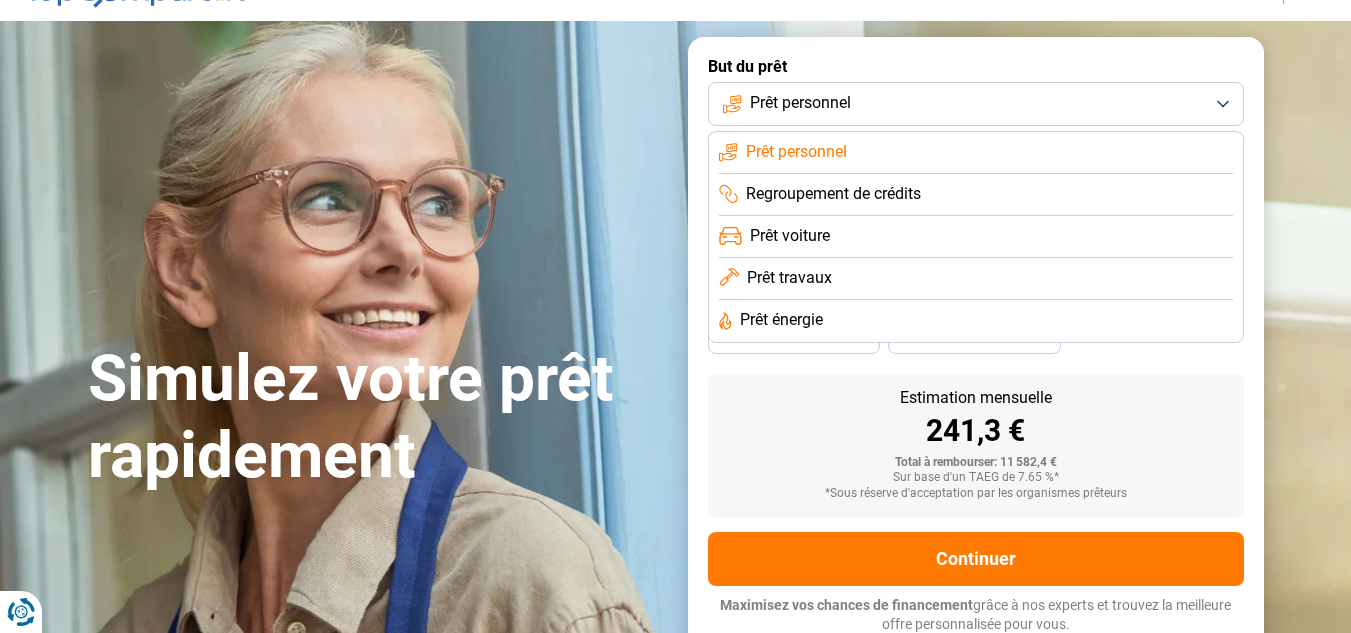 click on "Regroupement de crédits" at bounding box center (833, 194) 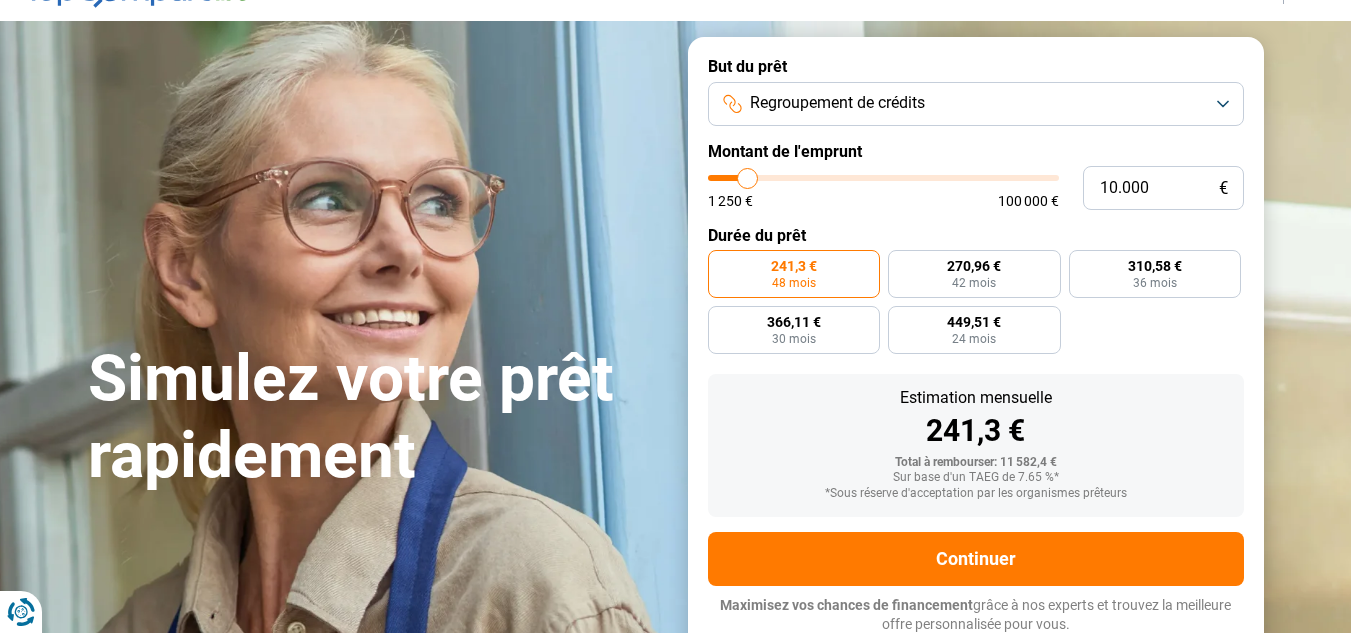 click on "Regroupement de crédits" at bounding box center (976, 104) 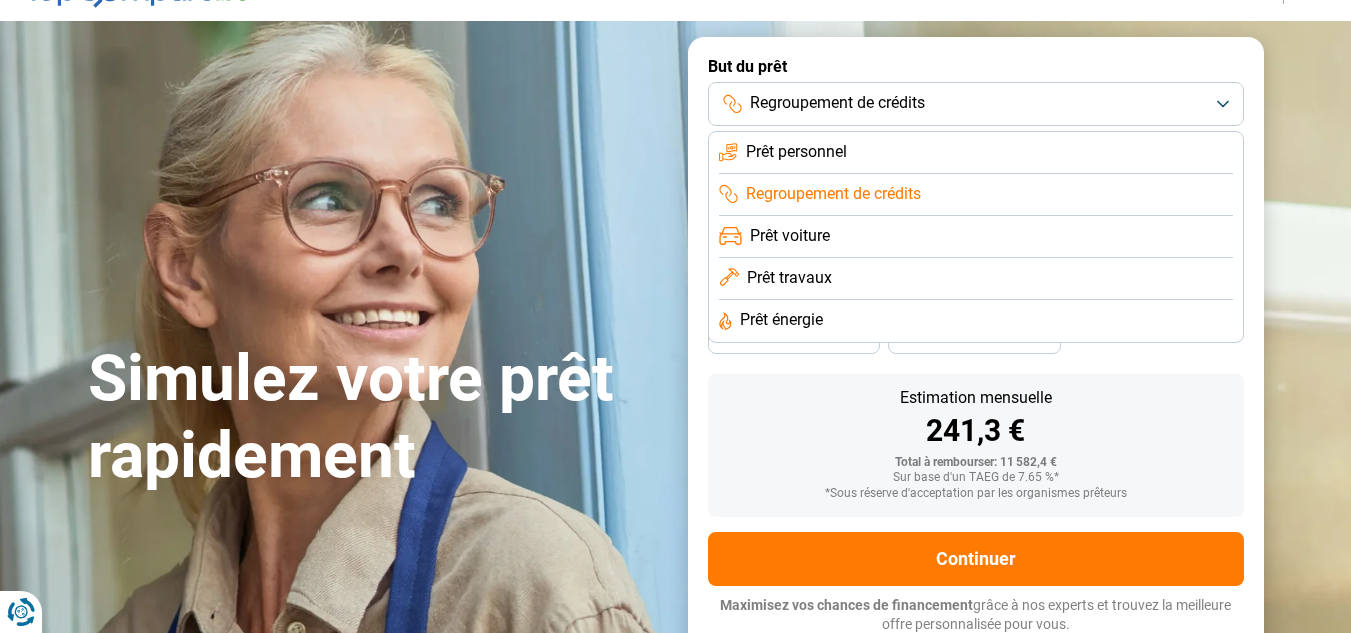 click on "Prêt personnel" at bounding box center (796, 152) 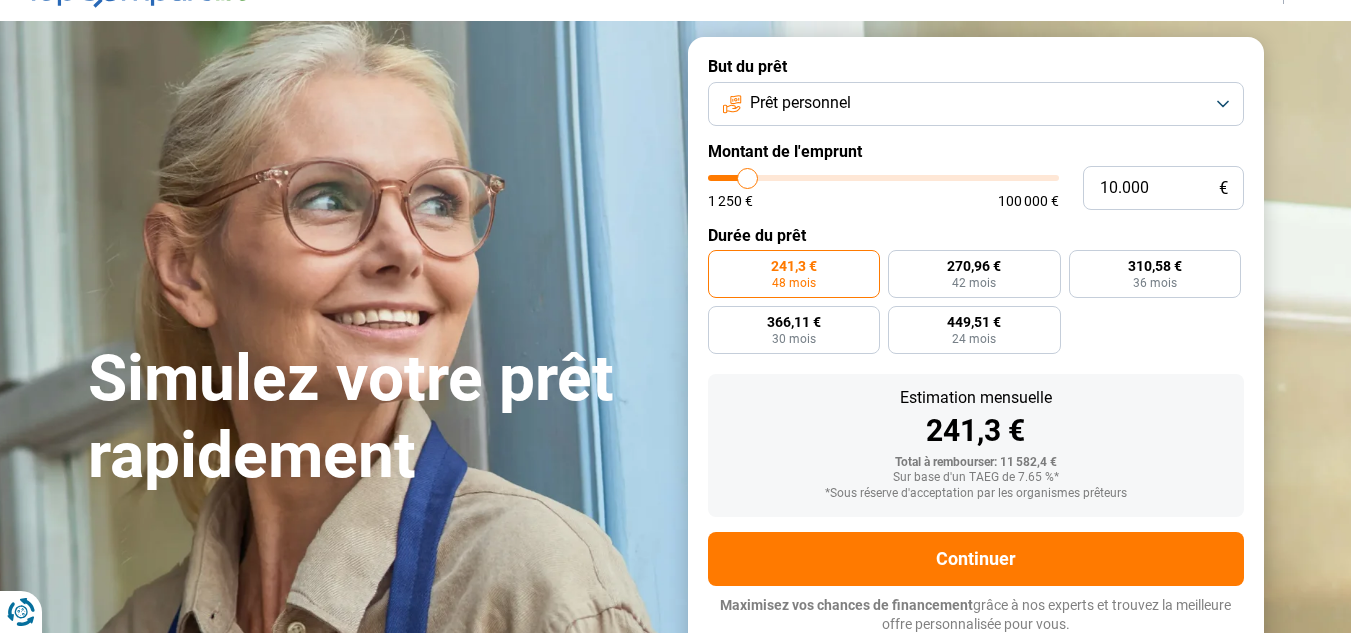 click on "Prêt personnel" at bounding box center (976, 104) 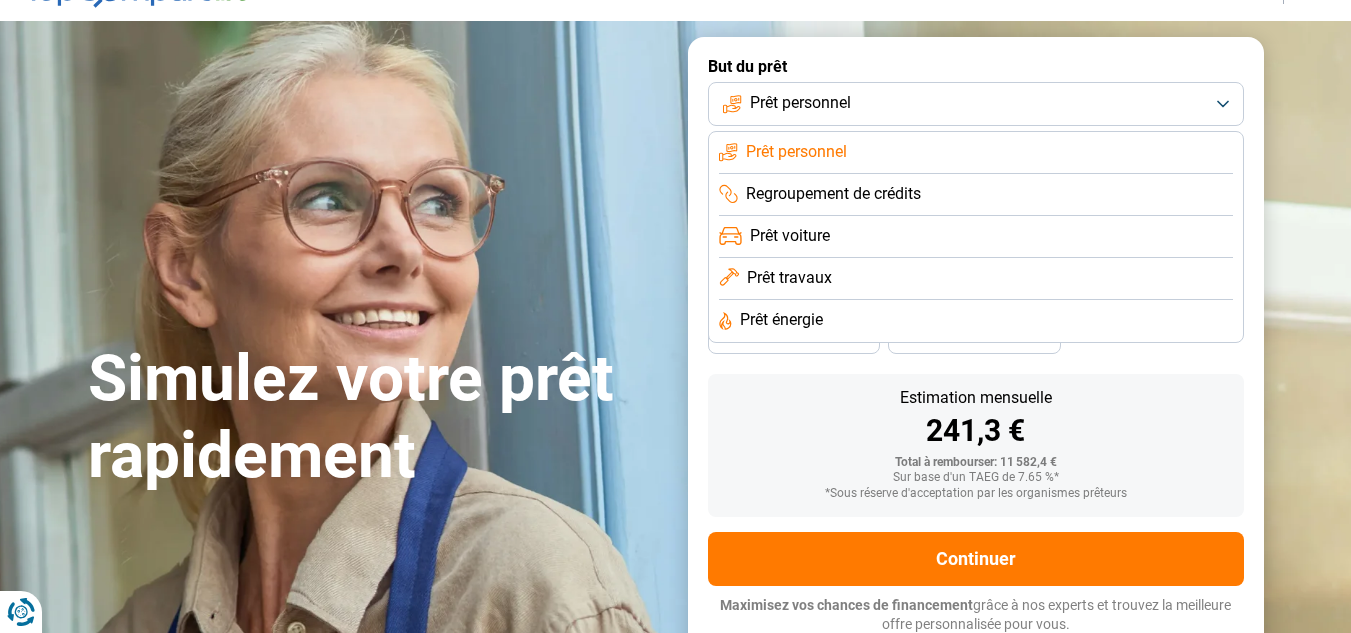click on "Prêt voiture" at bounding box center [790, 236] 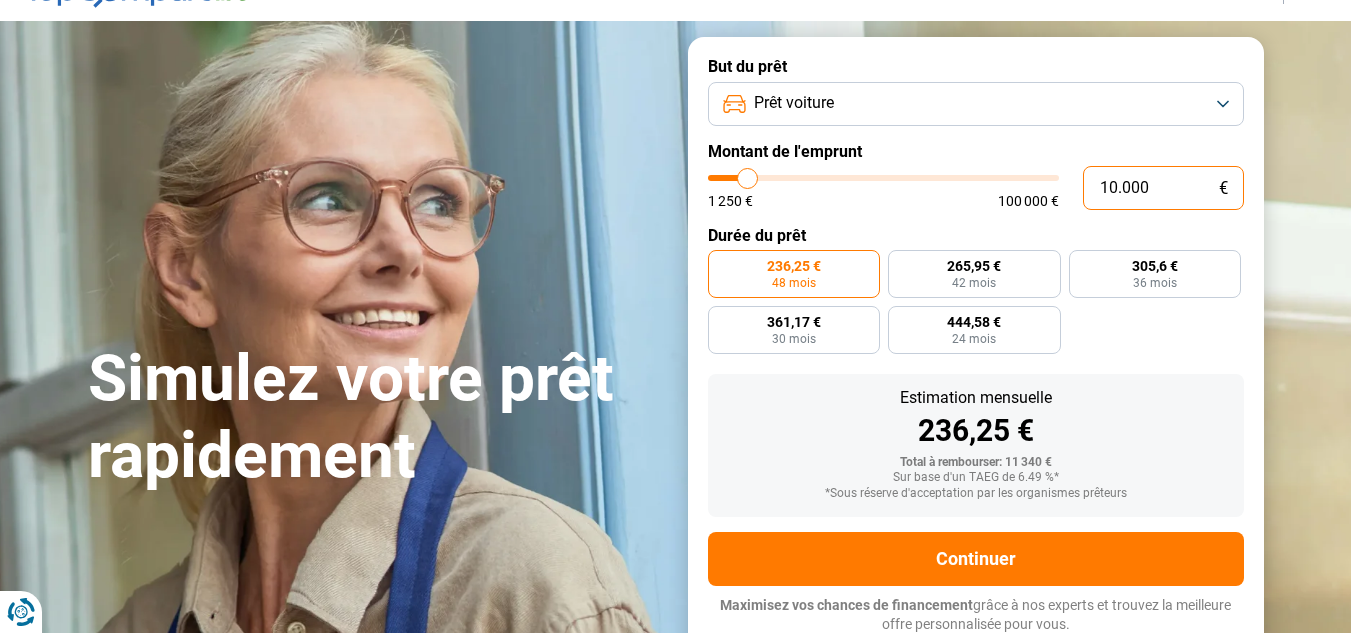 click on "10.000" at bounding box center (1163, 188) 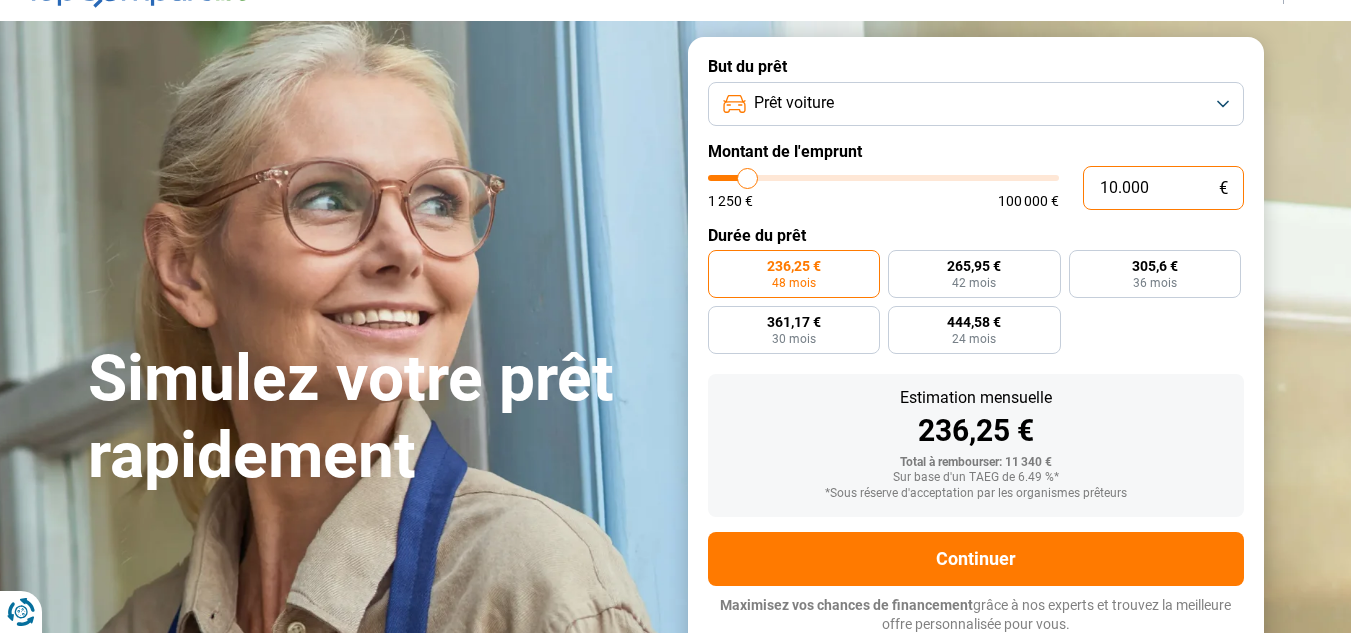 type on "140.000" 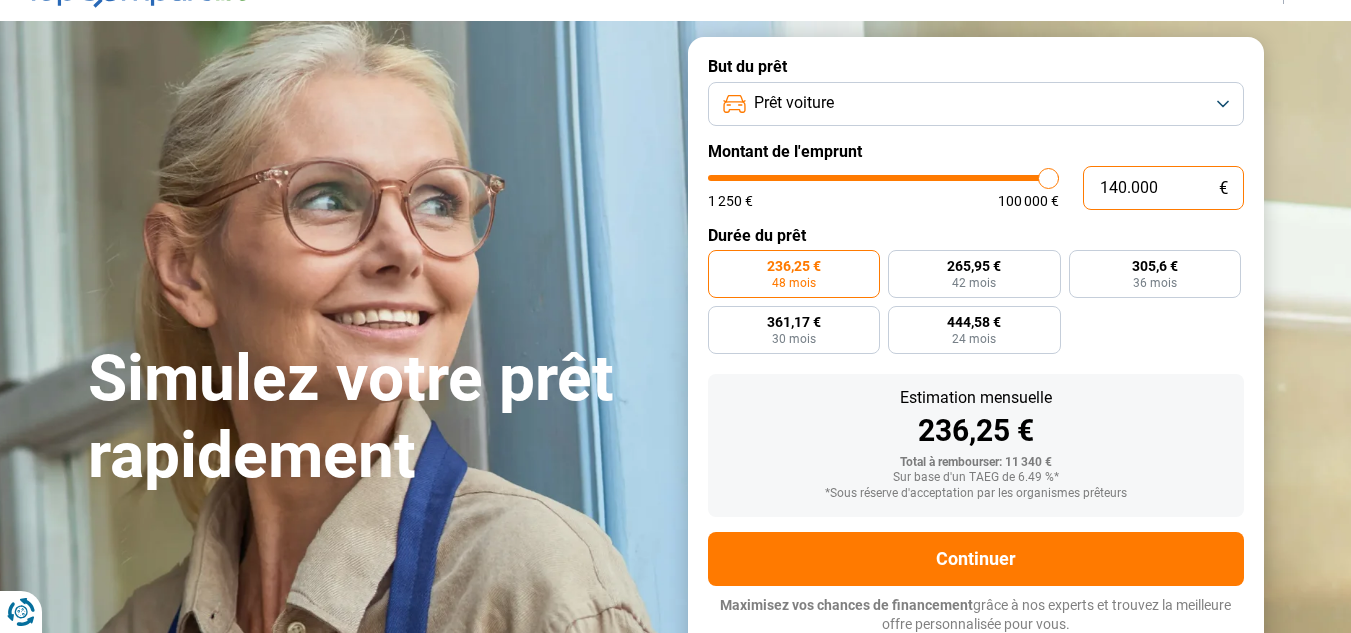 type on "100.000" 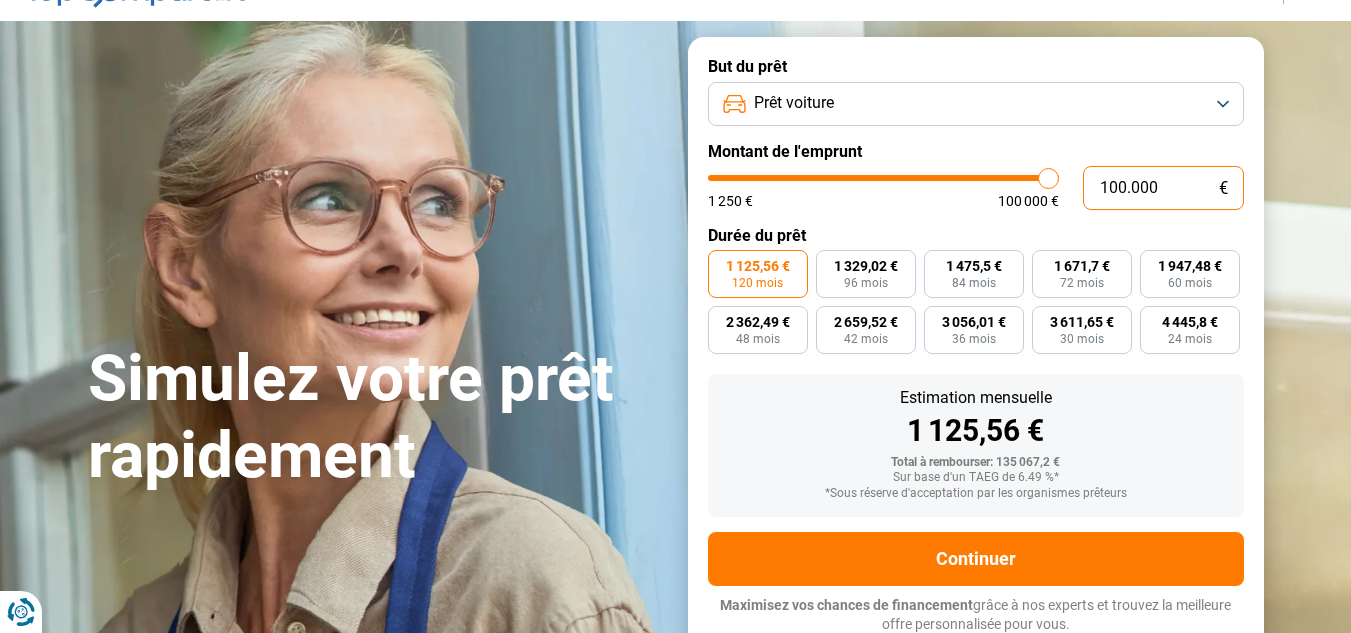 type on "10.000" 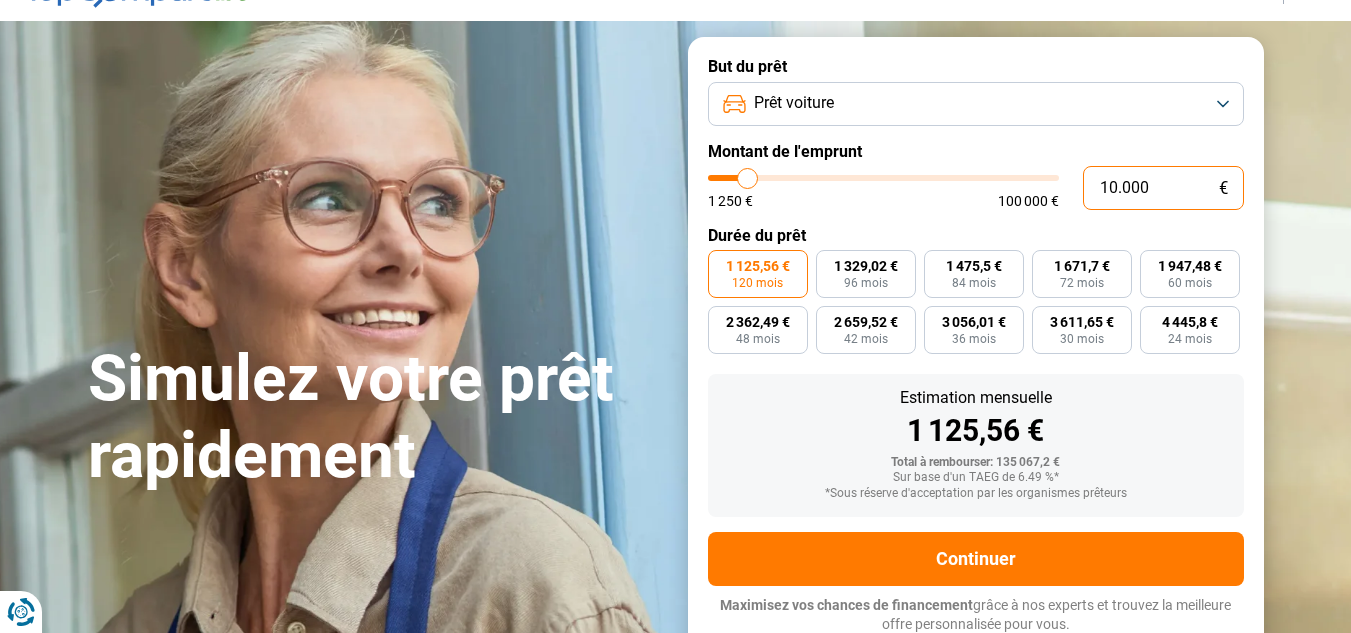 radio on "true" 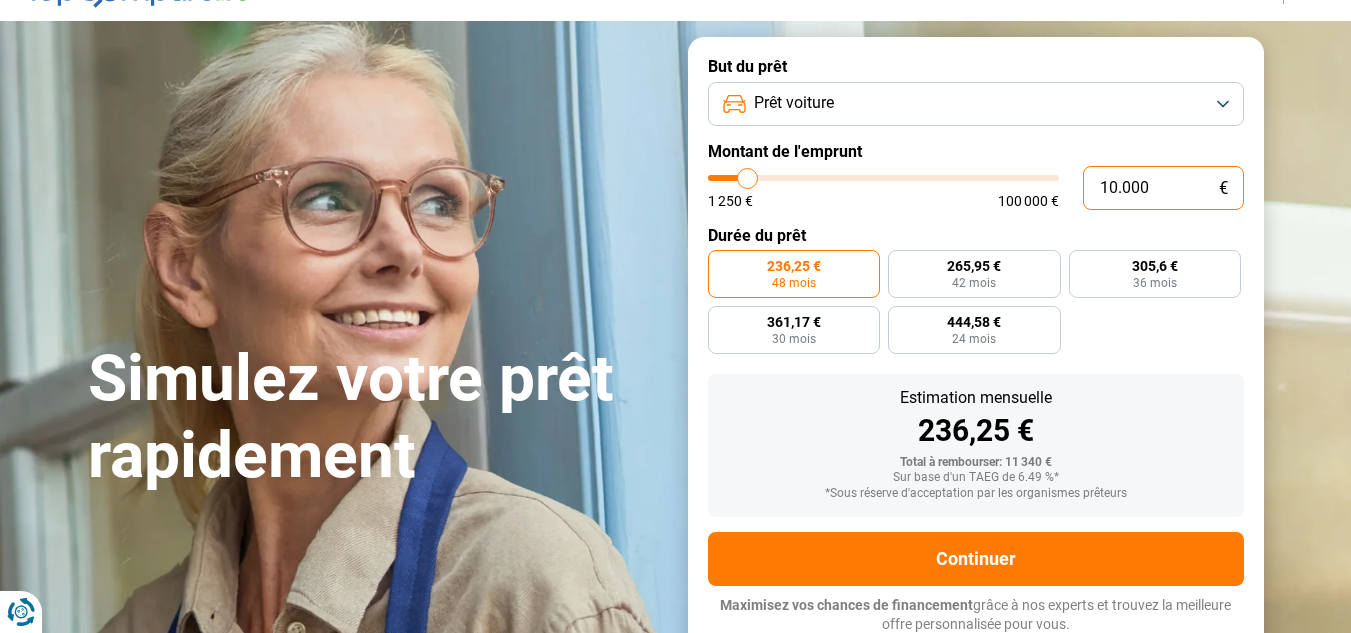 type on "1.000" 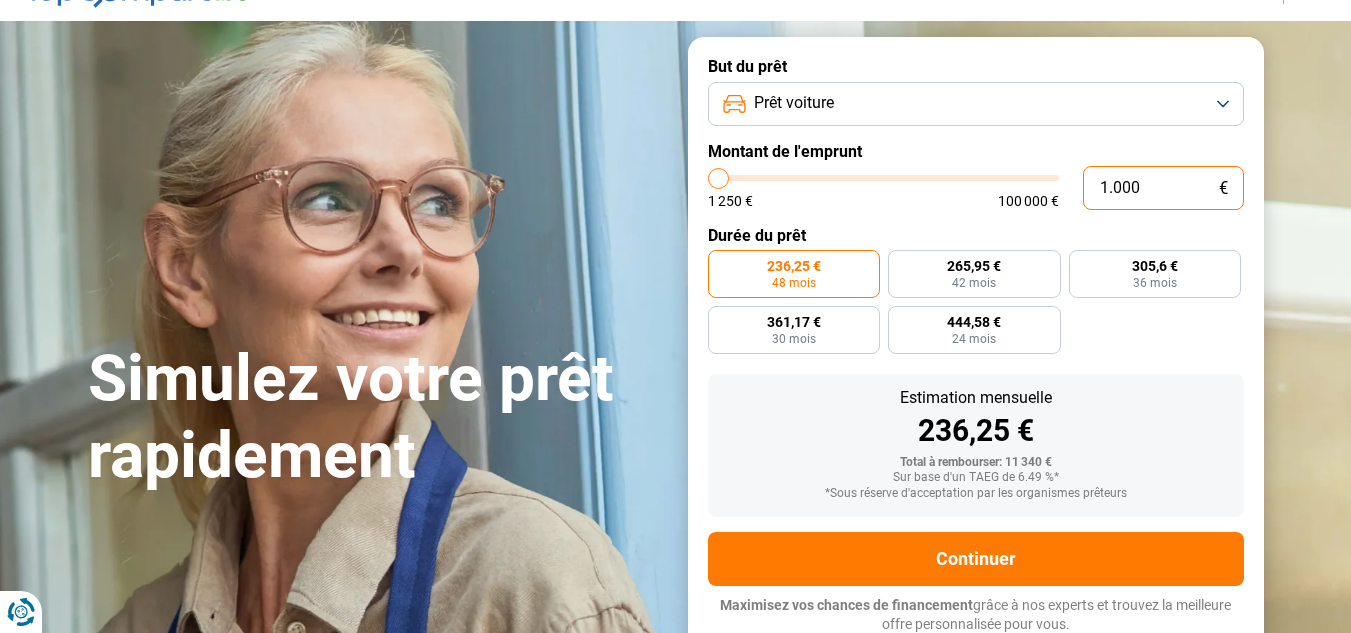 type on "100" 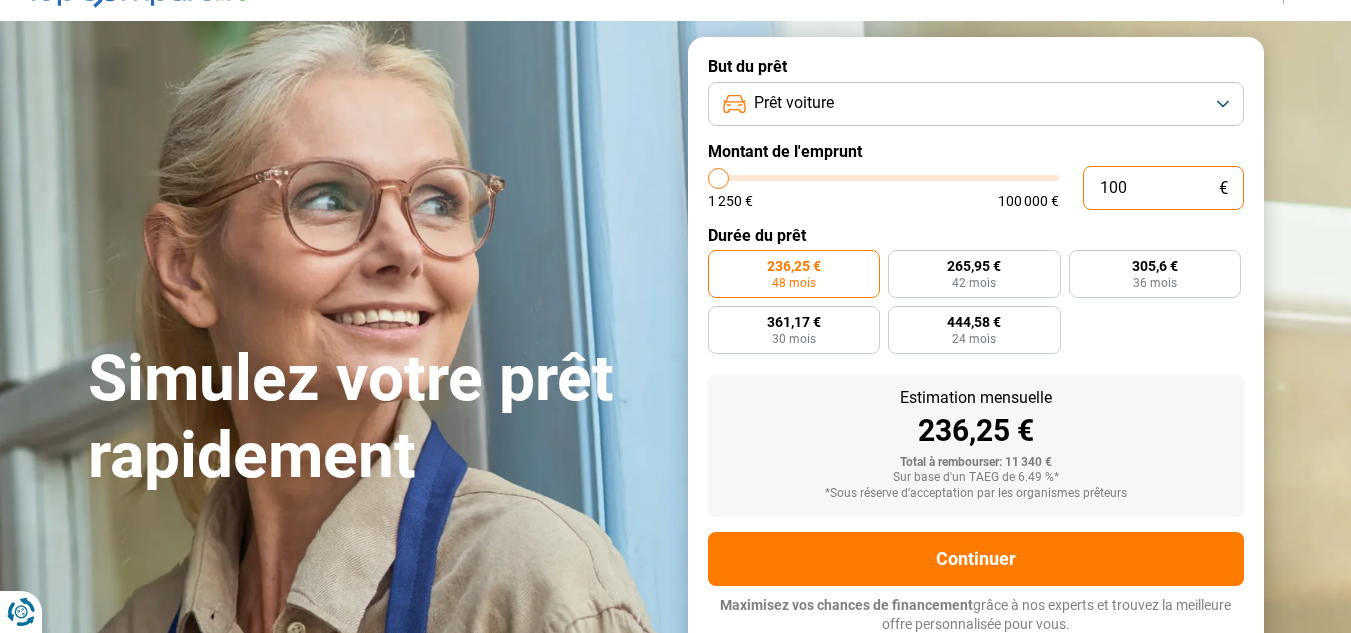 type on "10" 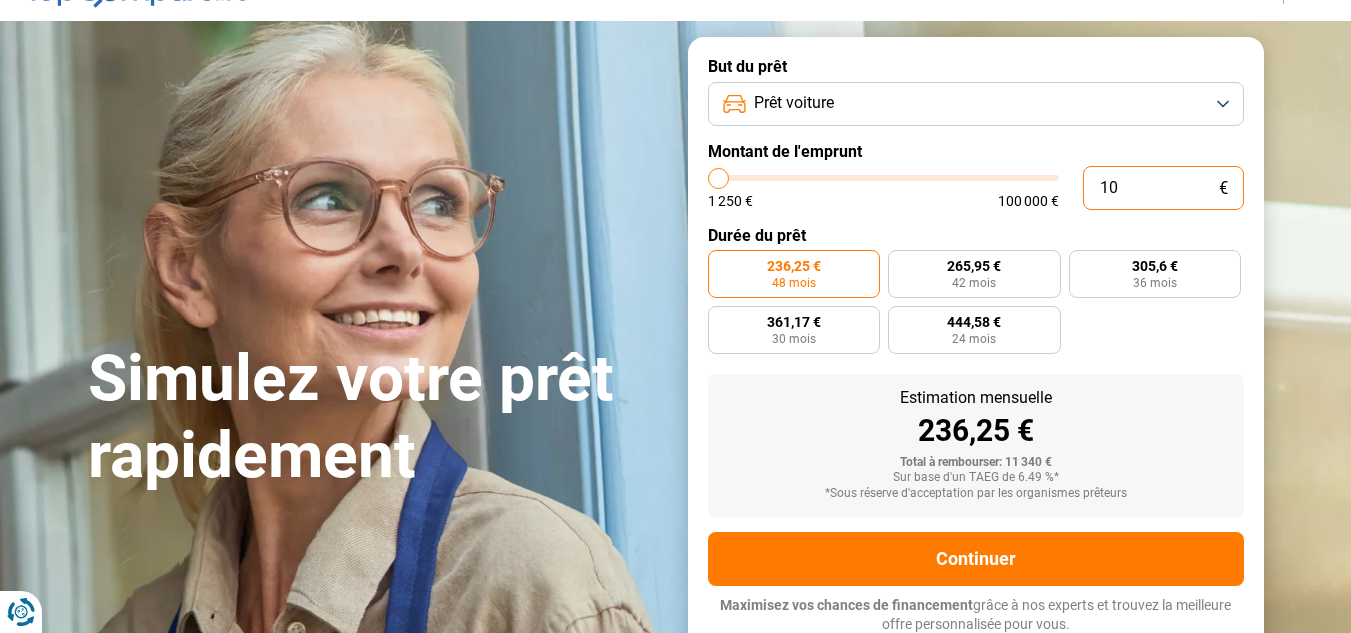 type on "1" 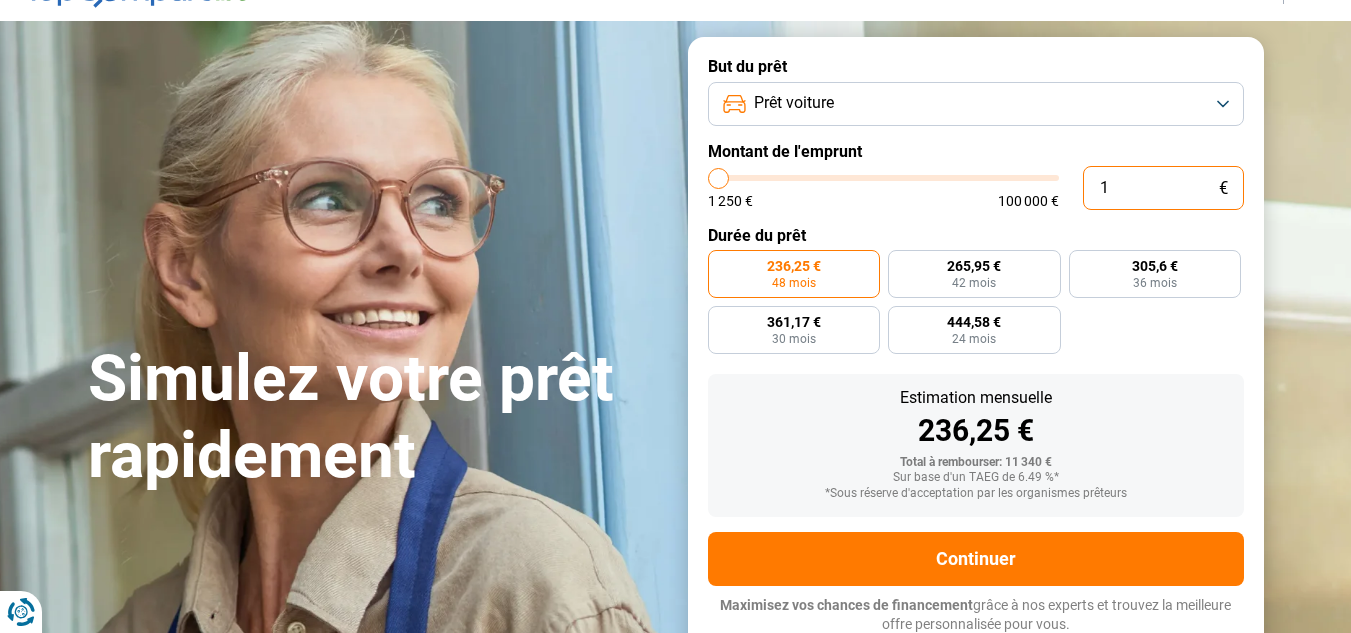 type on "0" 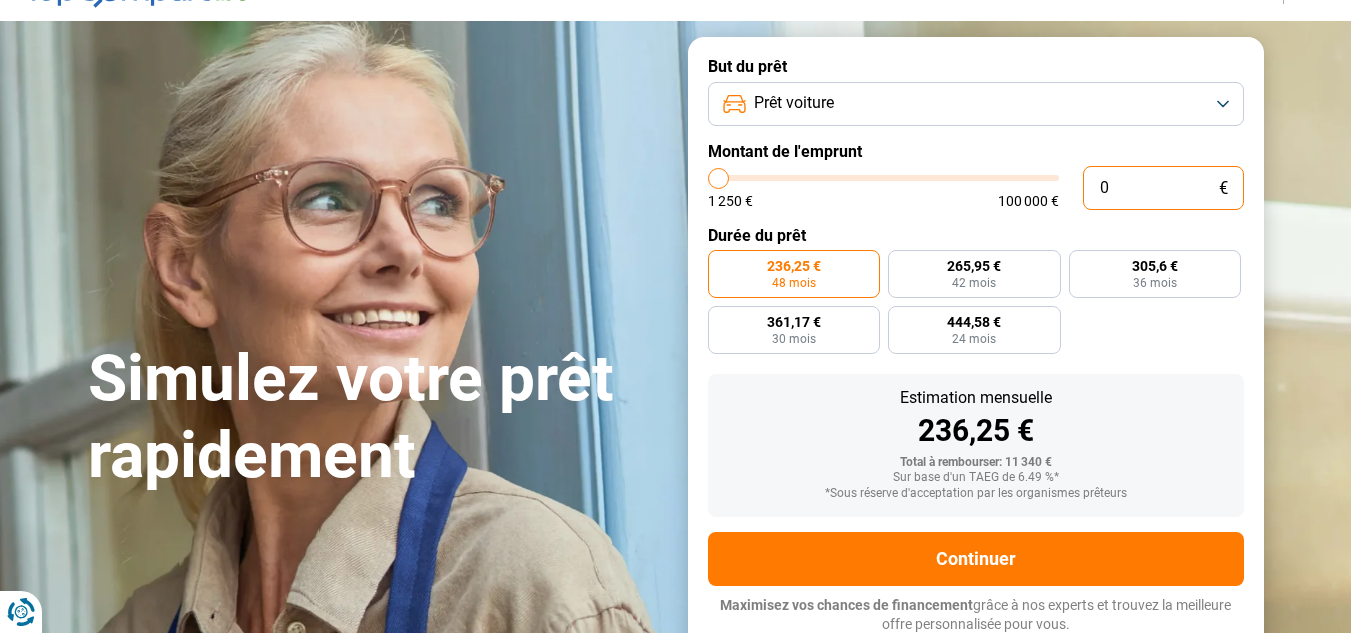 type on "1250" 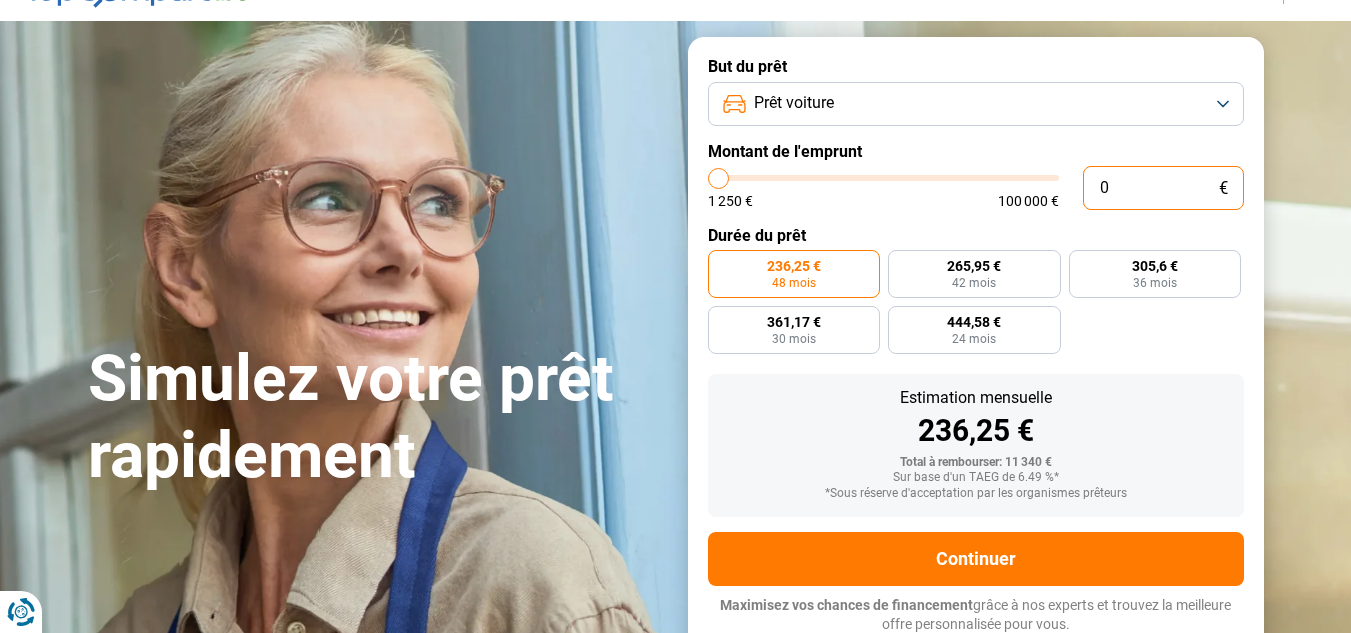 type on "4" 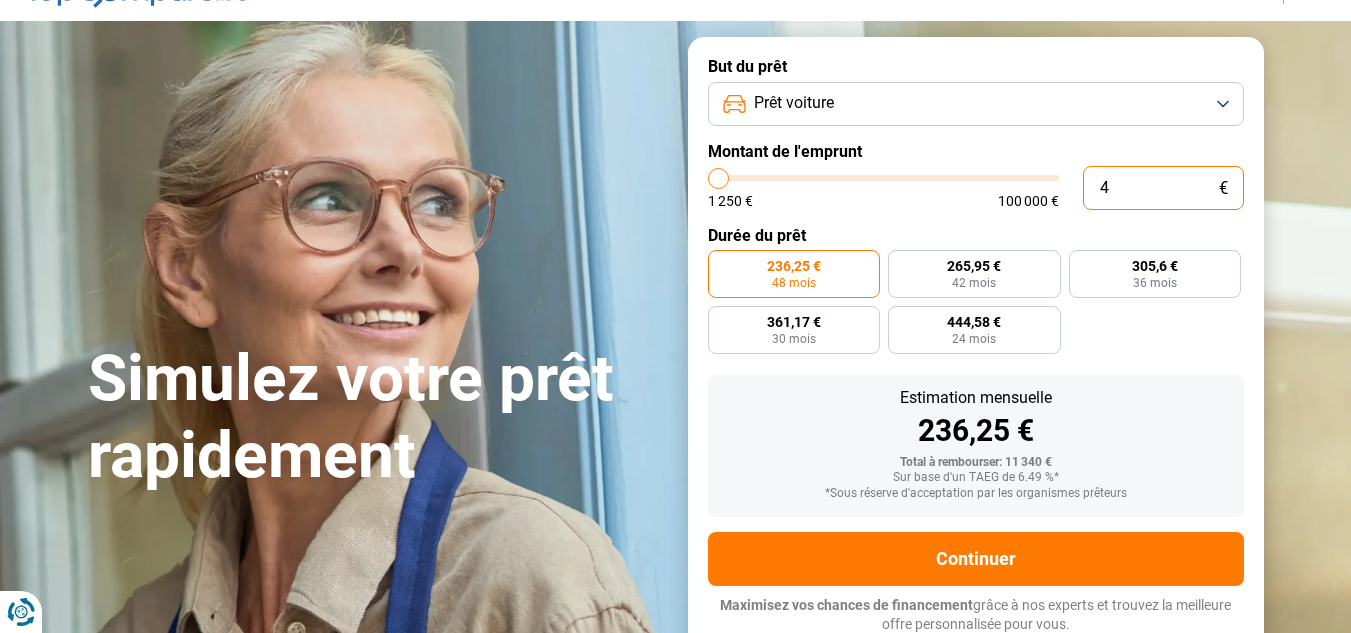 type on "40" 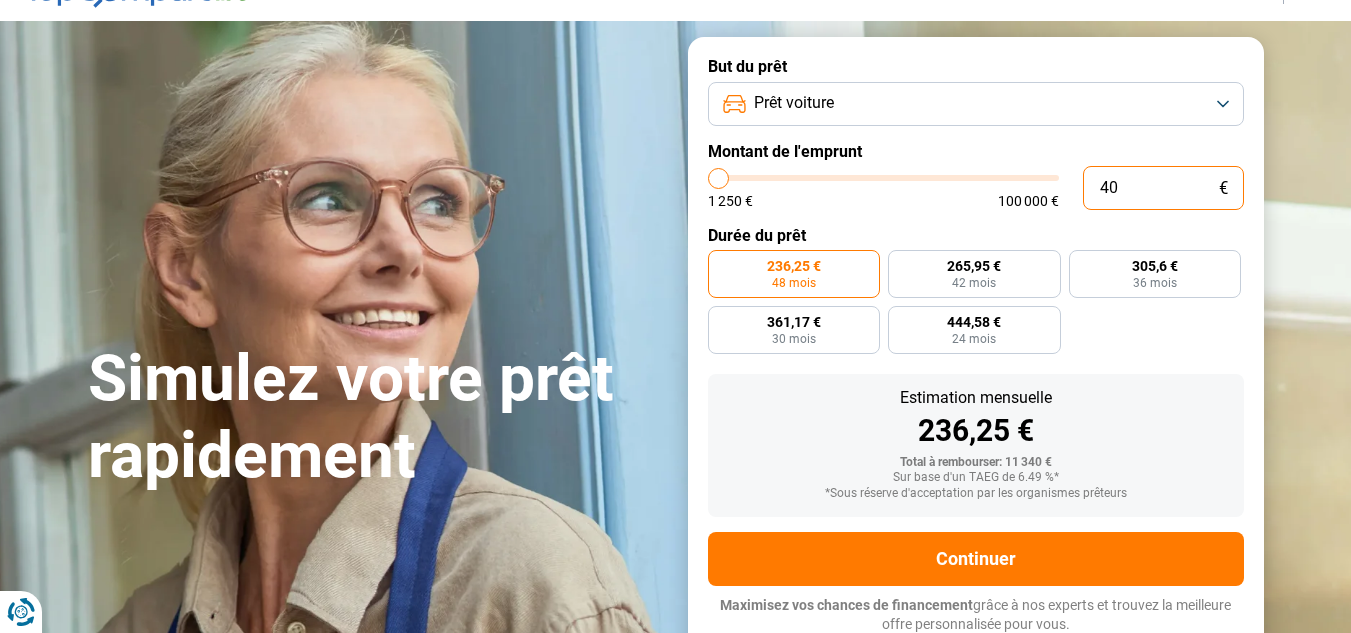 type on "400" 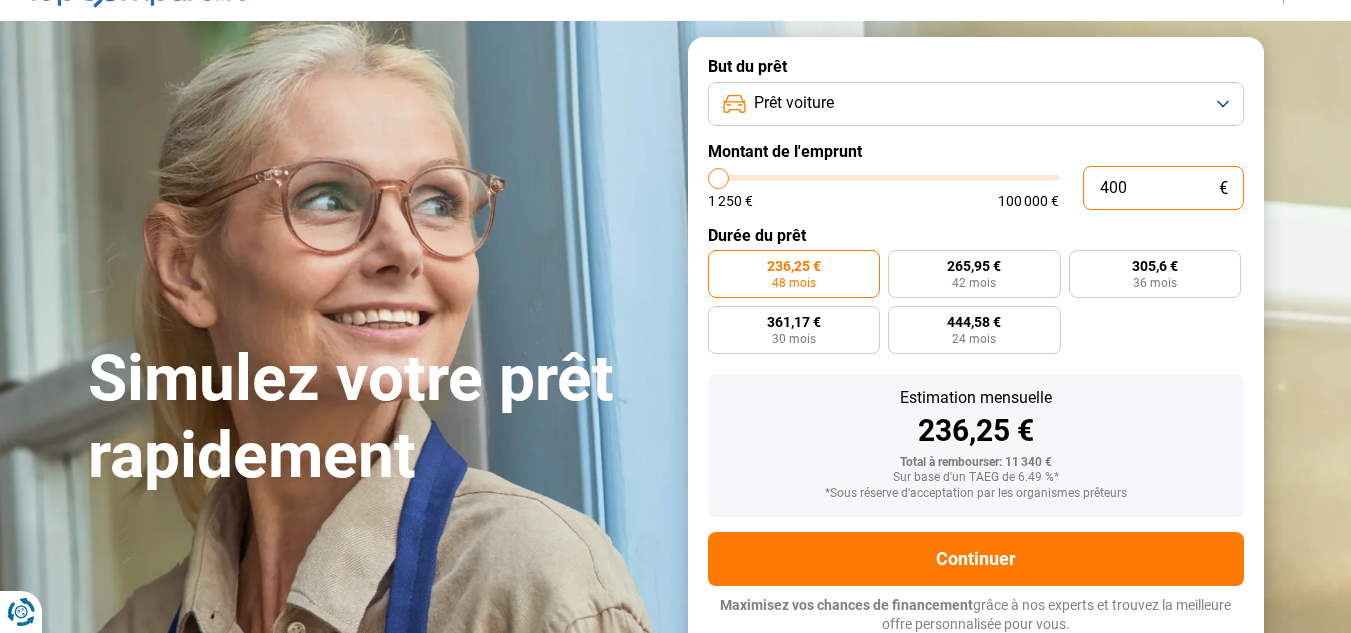 type on "4.000" 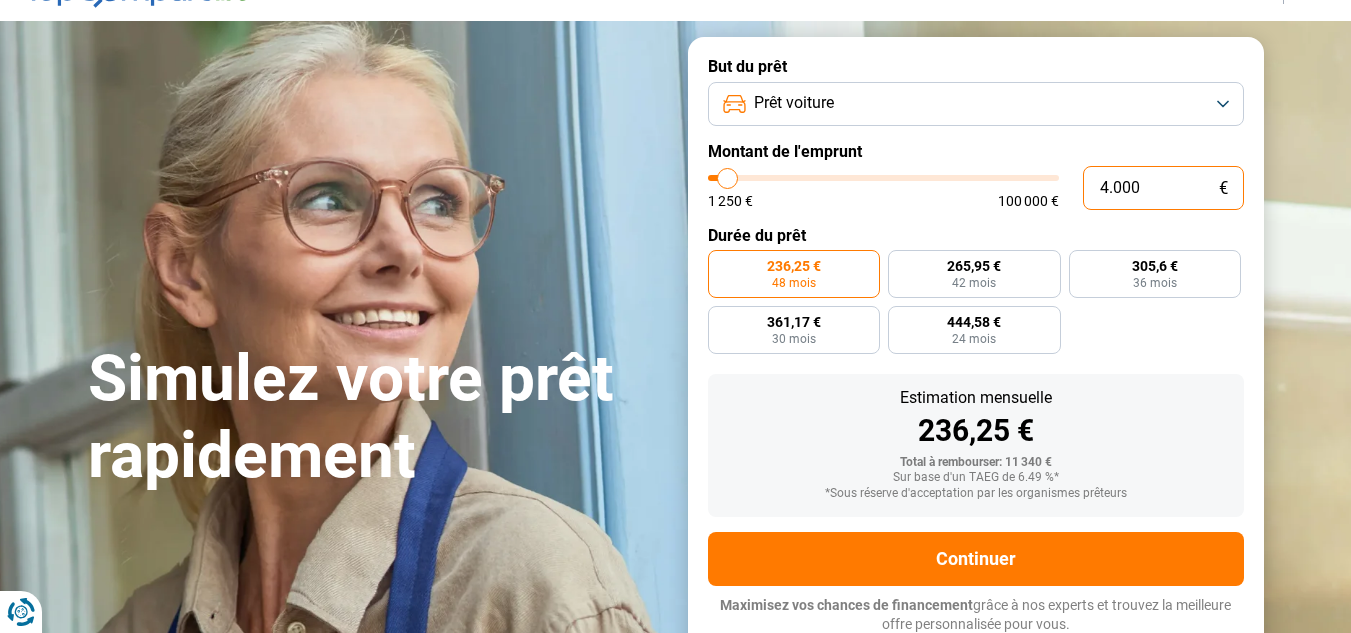 type on "40.000" 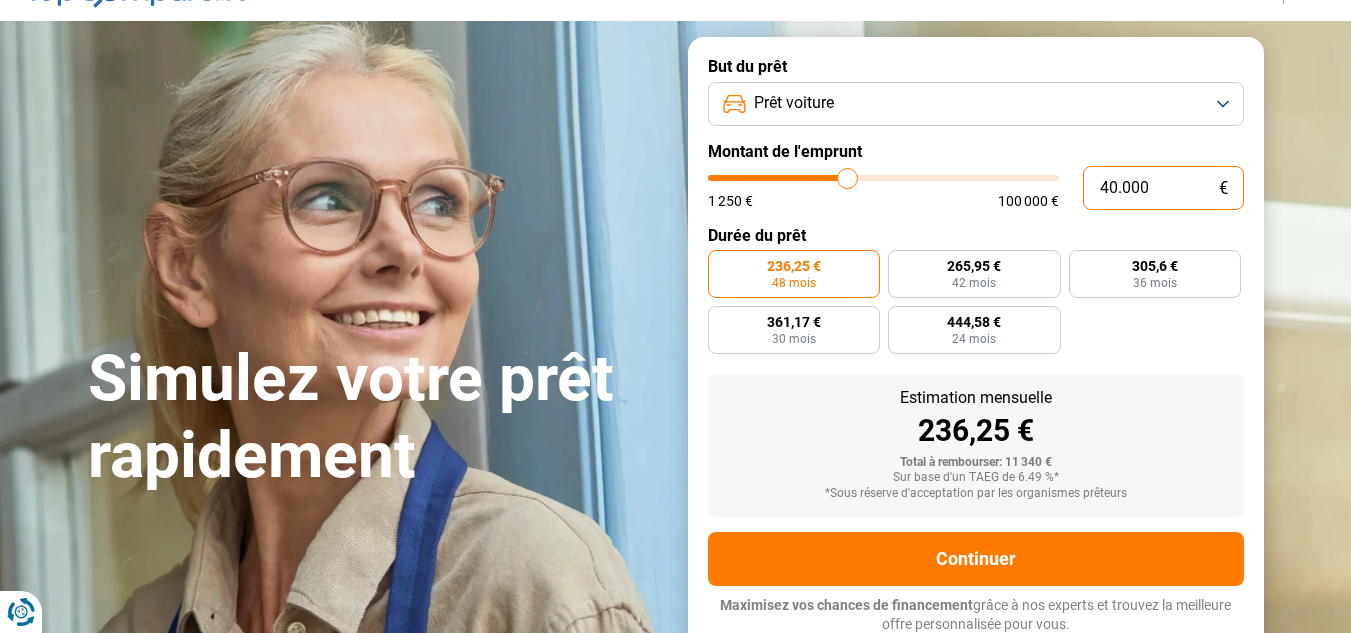 radio on "false" 